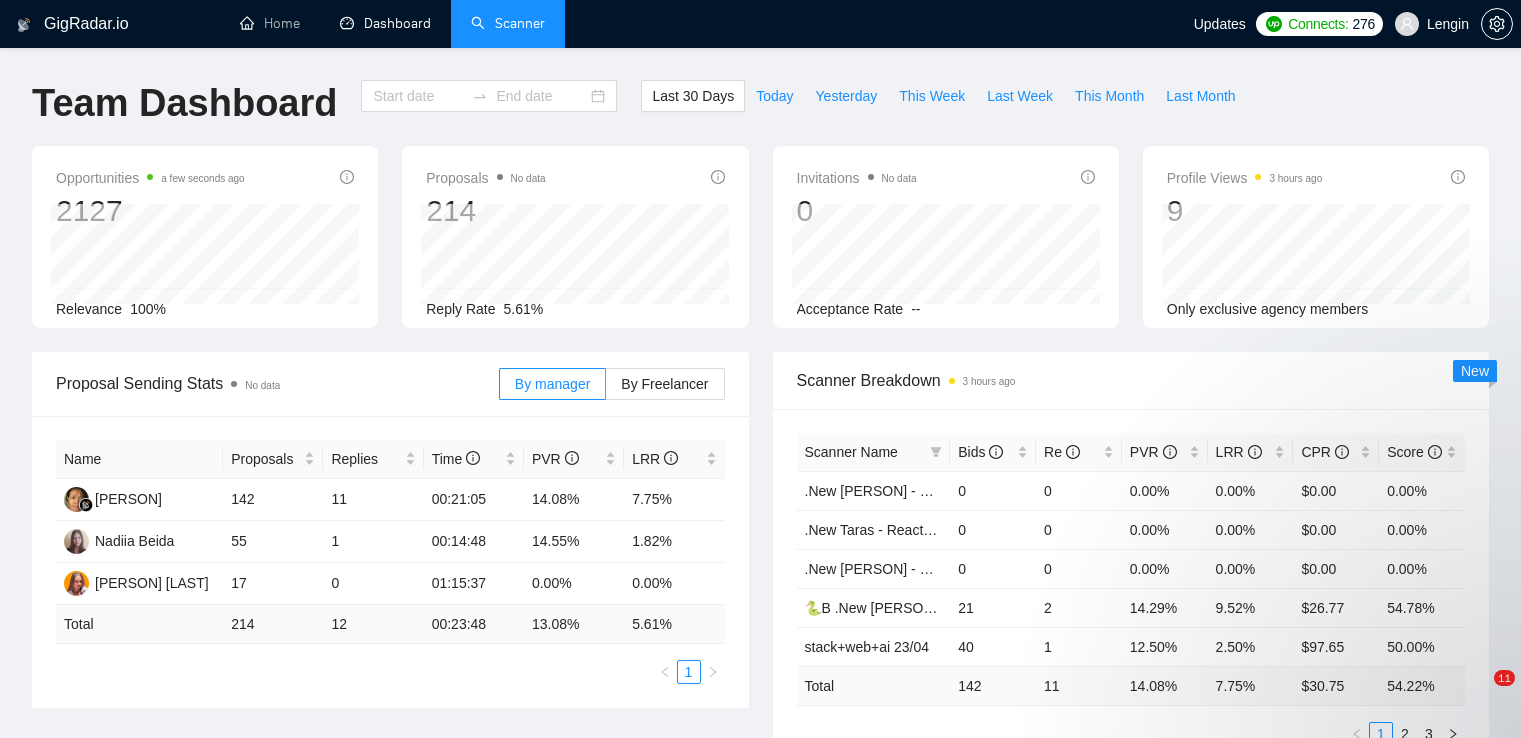 type on "2025-07-05" 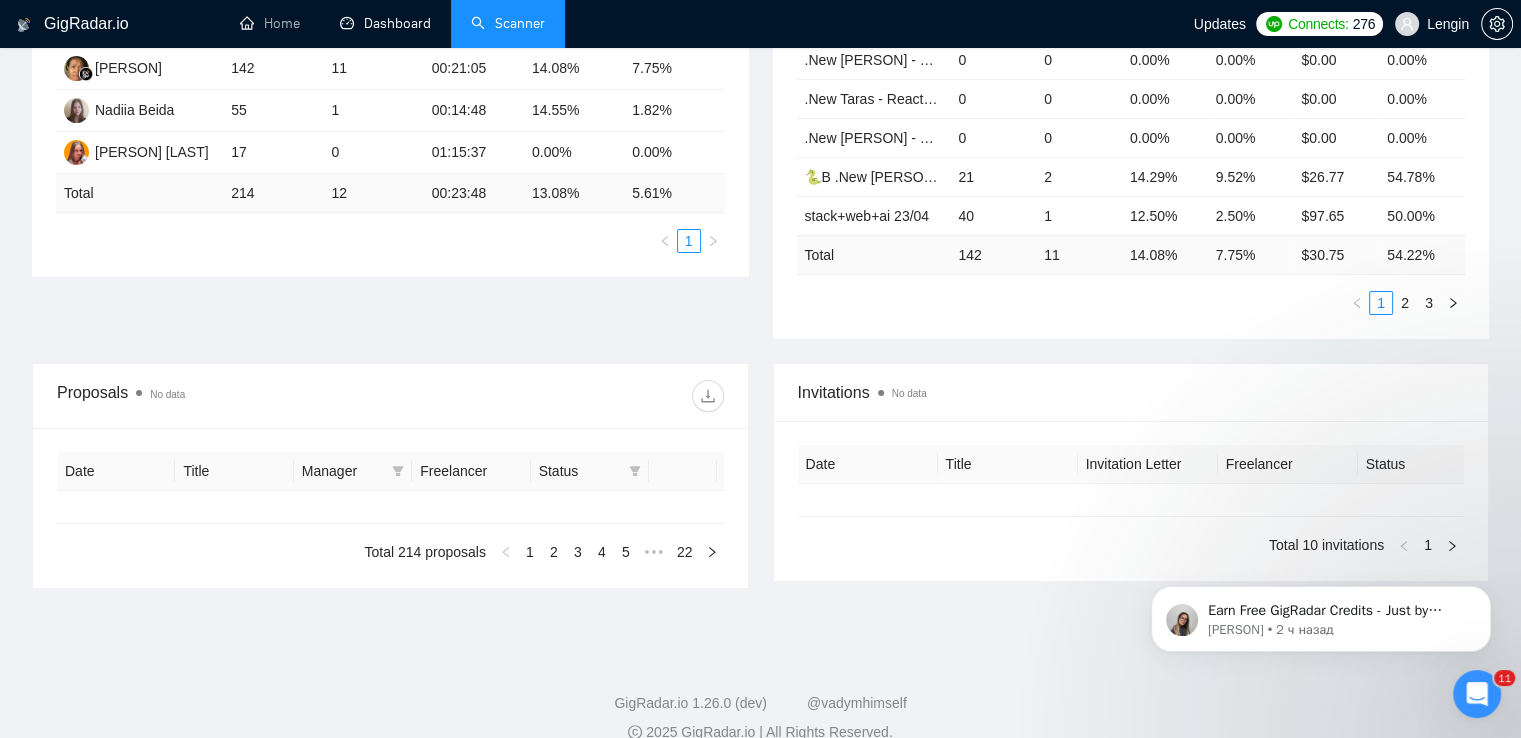 scroll, scrollTop: 0, scrollLeft: 0, axis: both 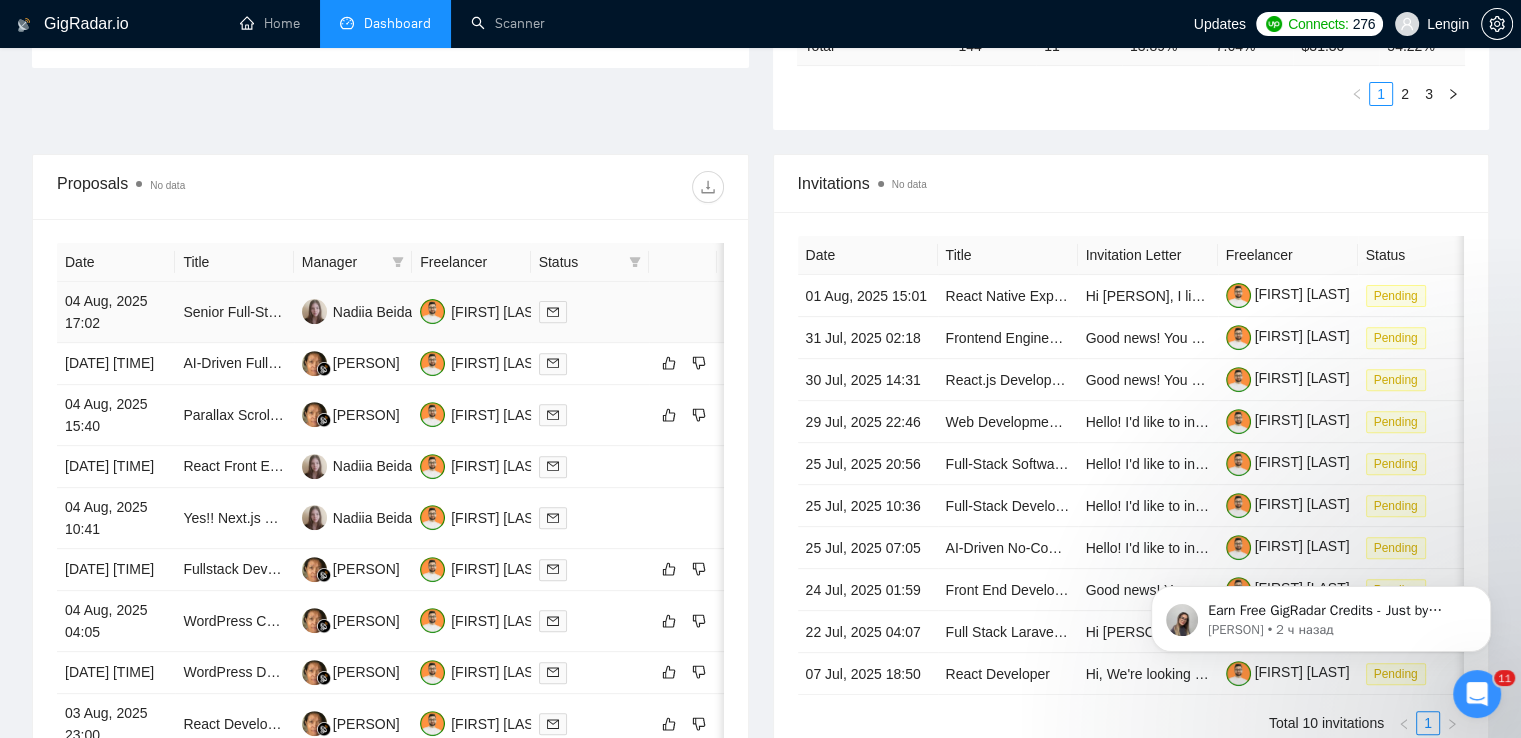 click on "Senior Full-Stack Software Developer (Next.js, React, Prisma, PostgreSQL)" at bounding box center [234, 312] 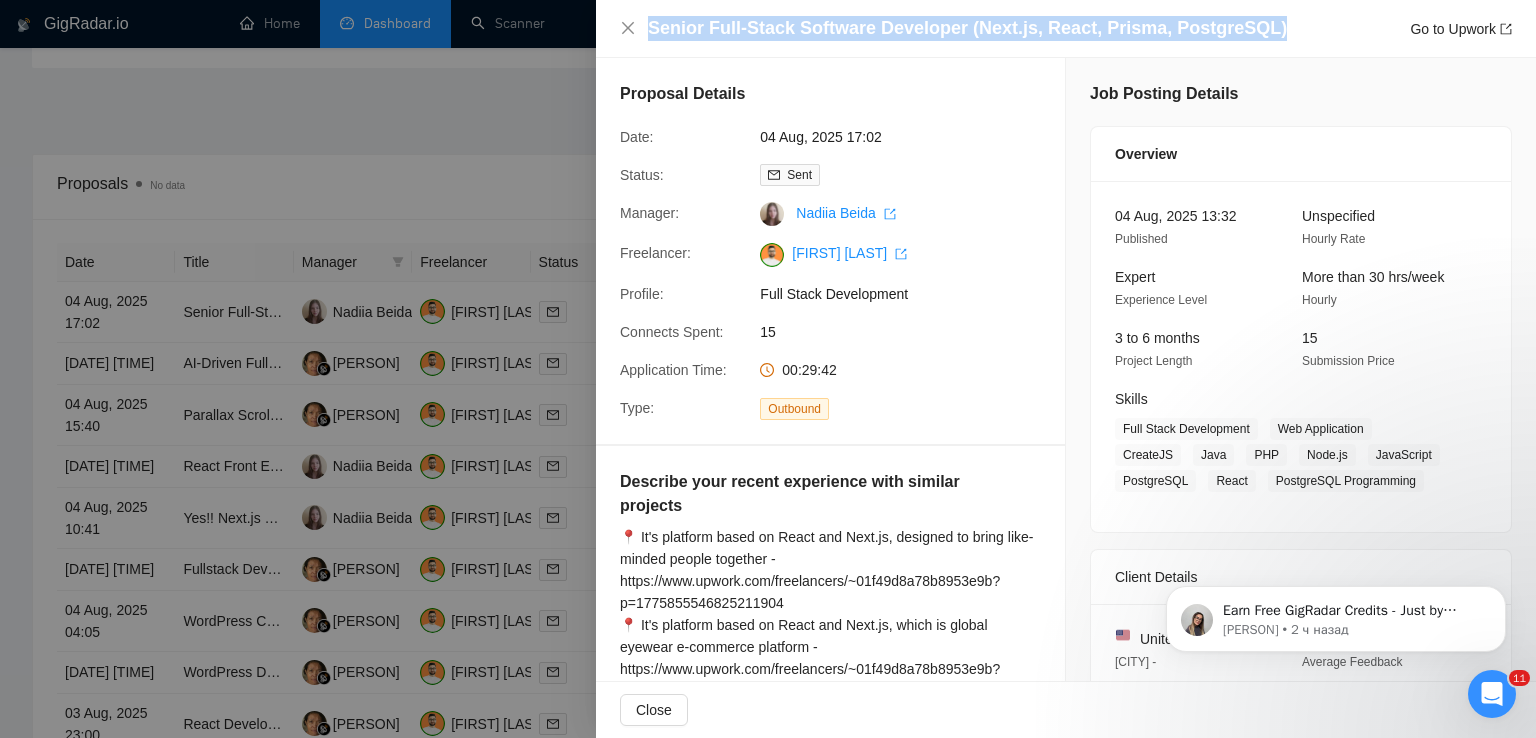 drag, startPoint x: 1250, startPoint y: 28, endPoint x: 648, endPoint y: 24, distance: 602.0133 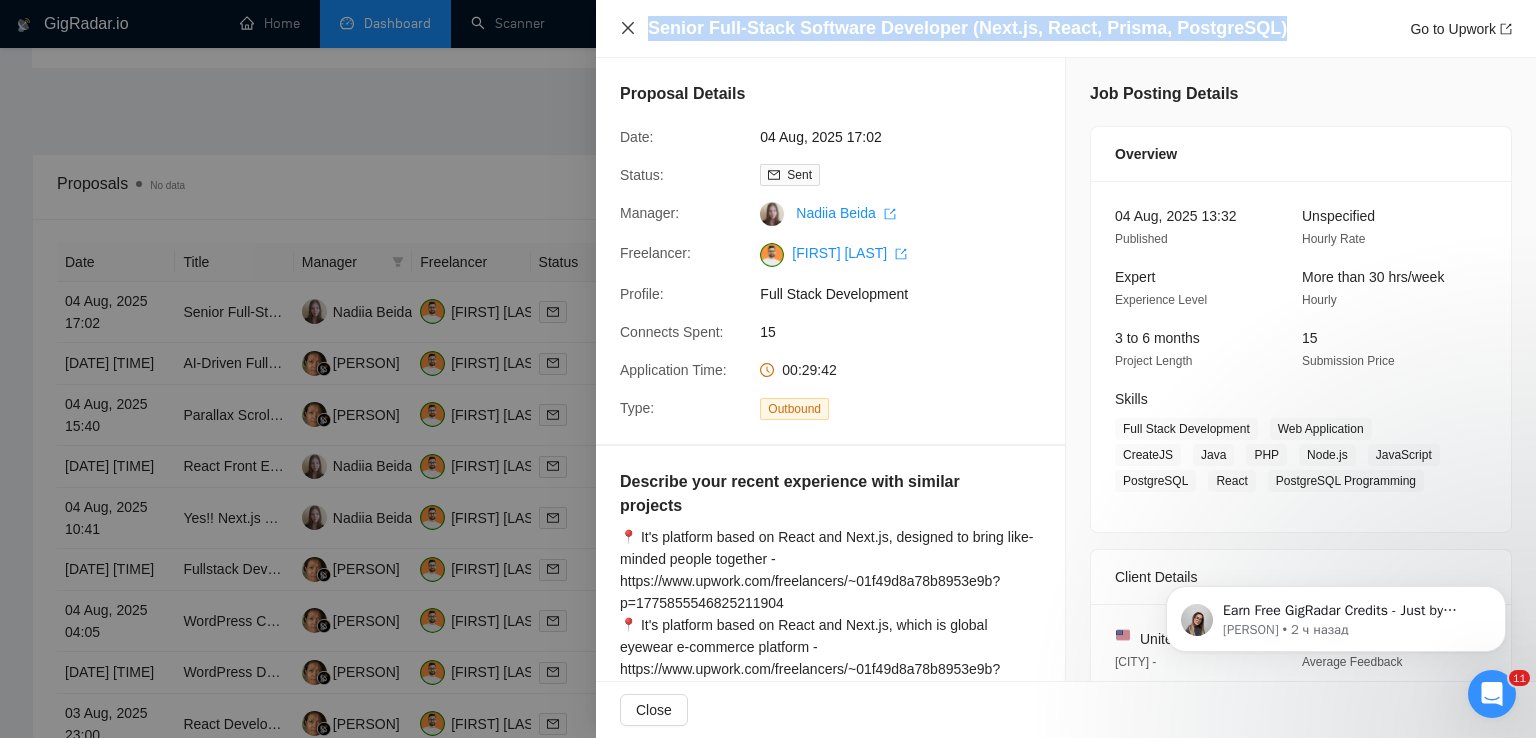 click 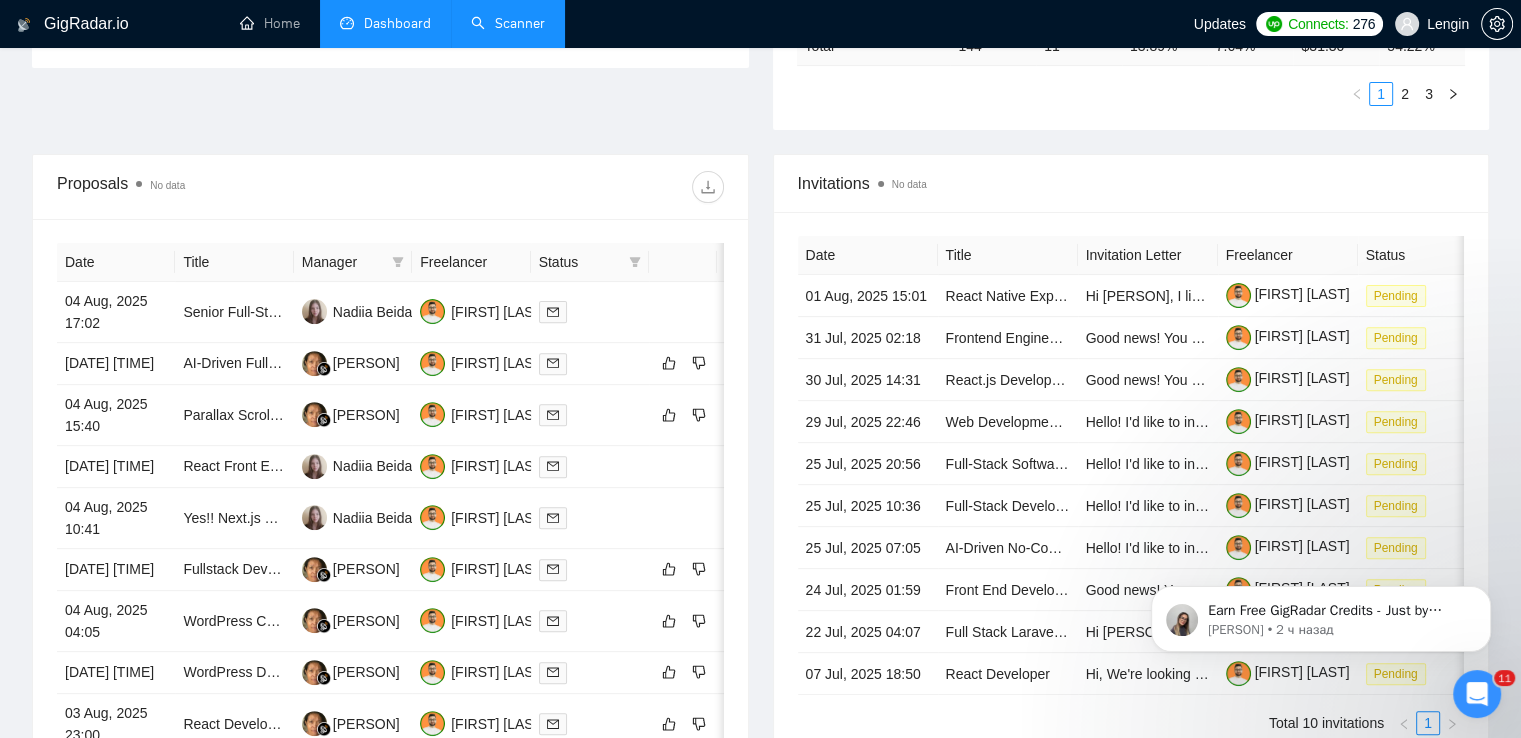 click on "Scanner" at bounding box center [508, 23] 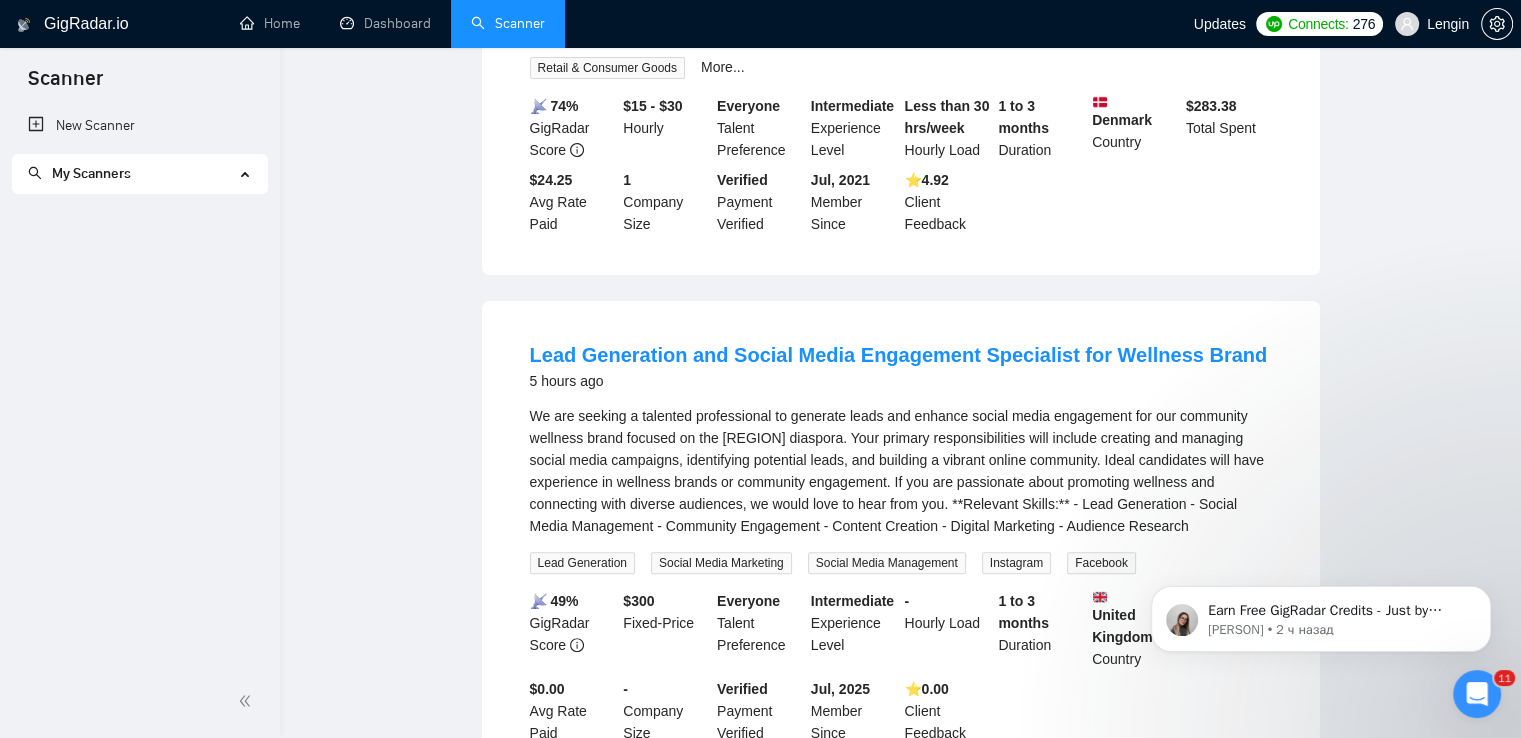 scroll, scrollTop: 0, scrollLeft: 0, axis: both 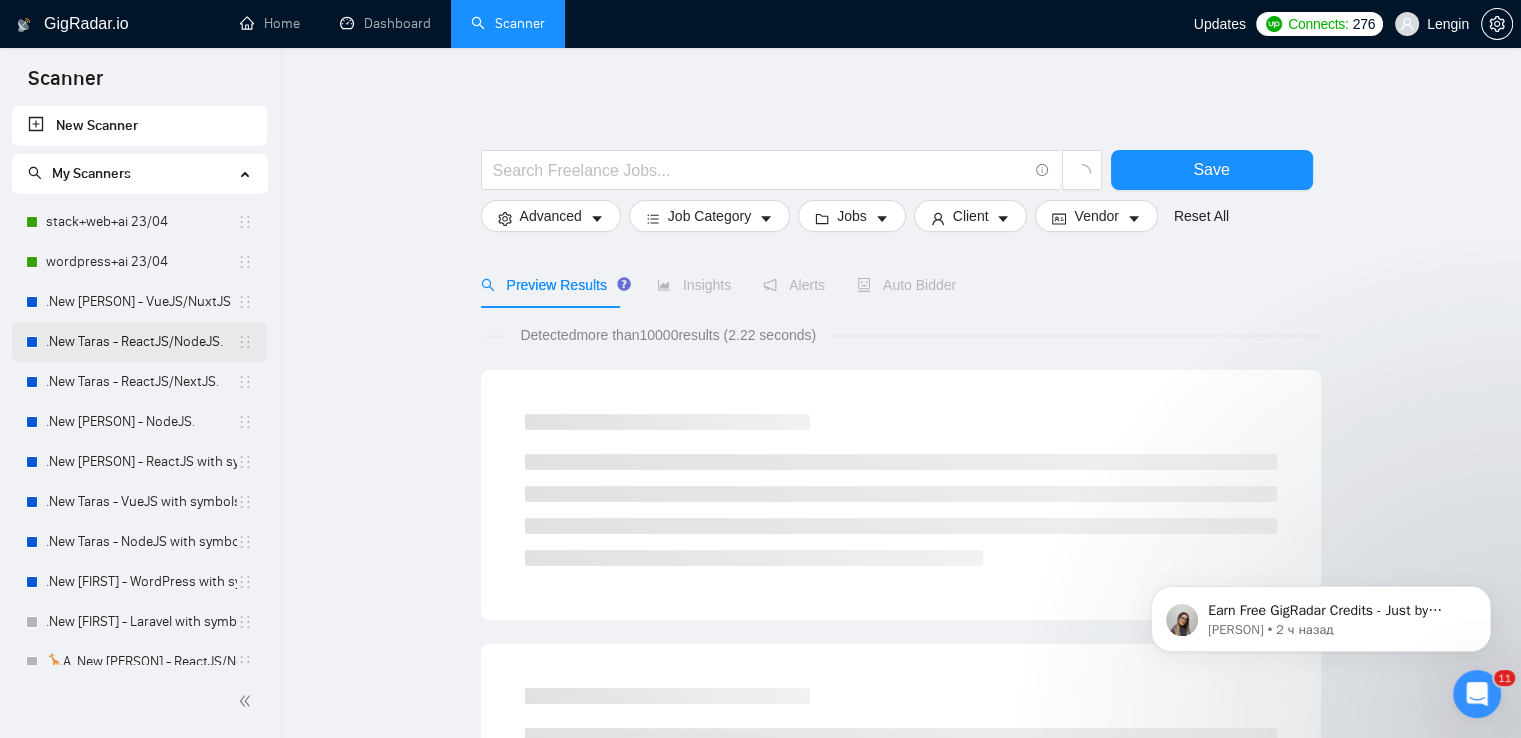 click on ".New Taras - ReactJS/NodeJS." at bounding box center (141, 342) 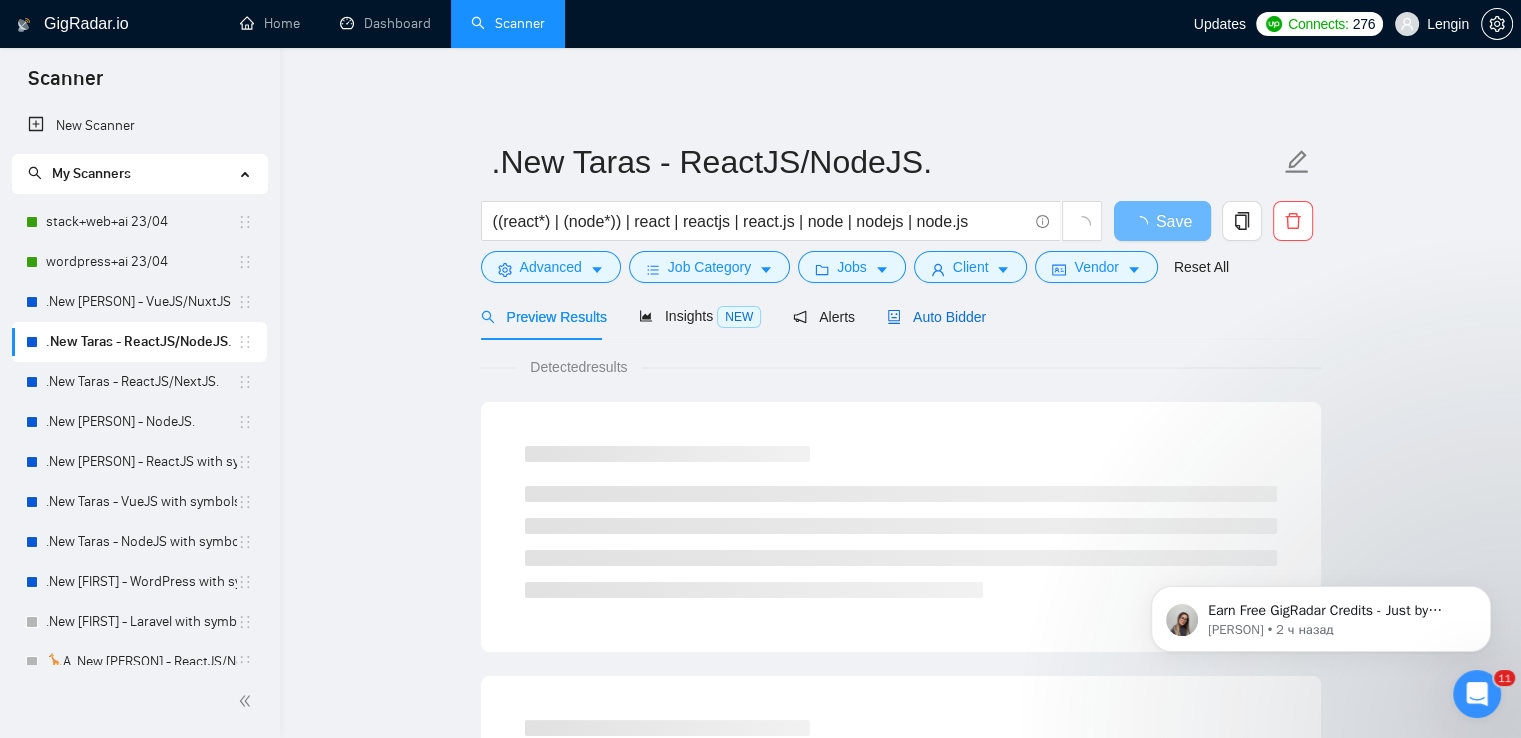 click on "Auto Bidder" at bounding box center (936, 317) 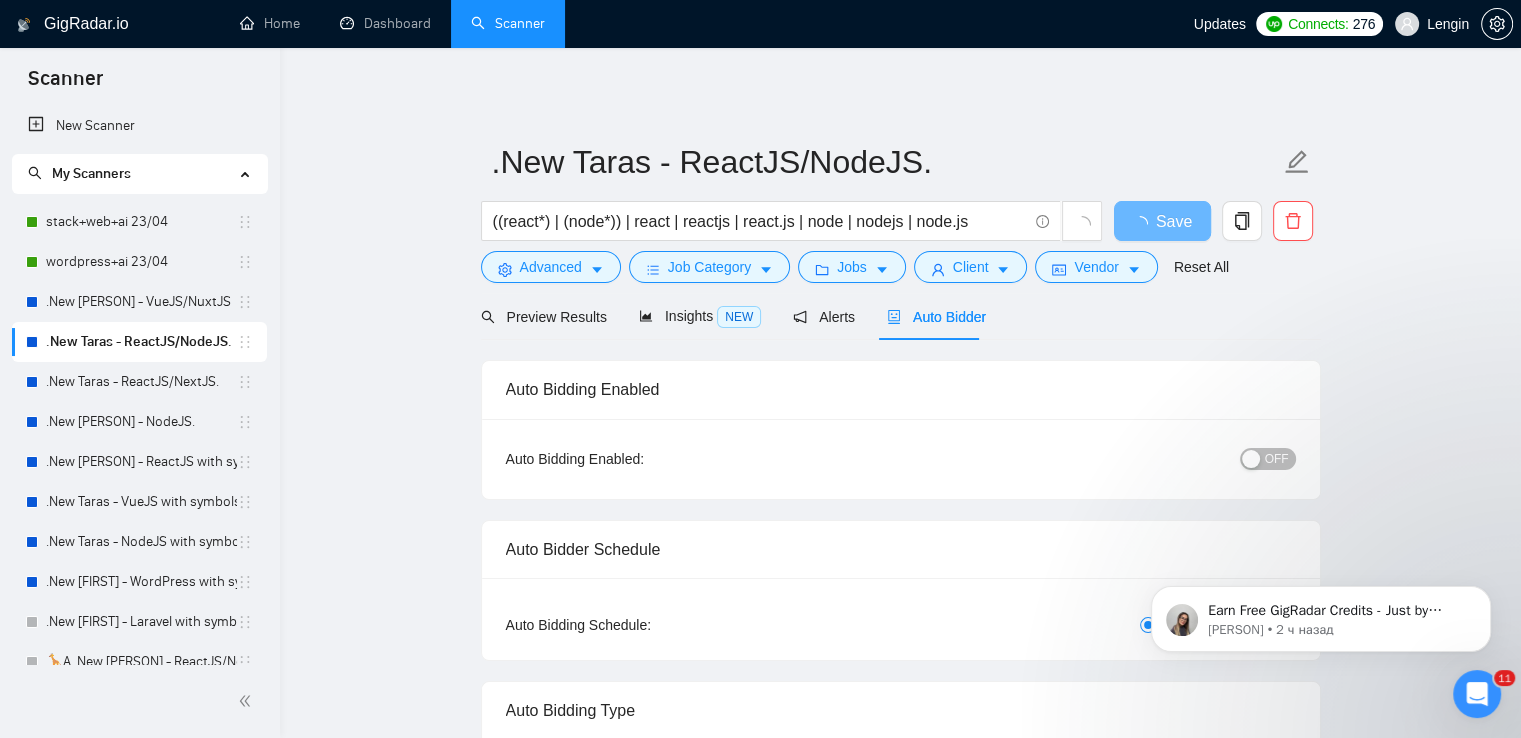 type 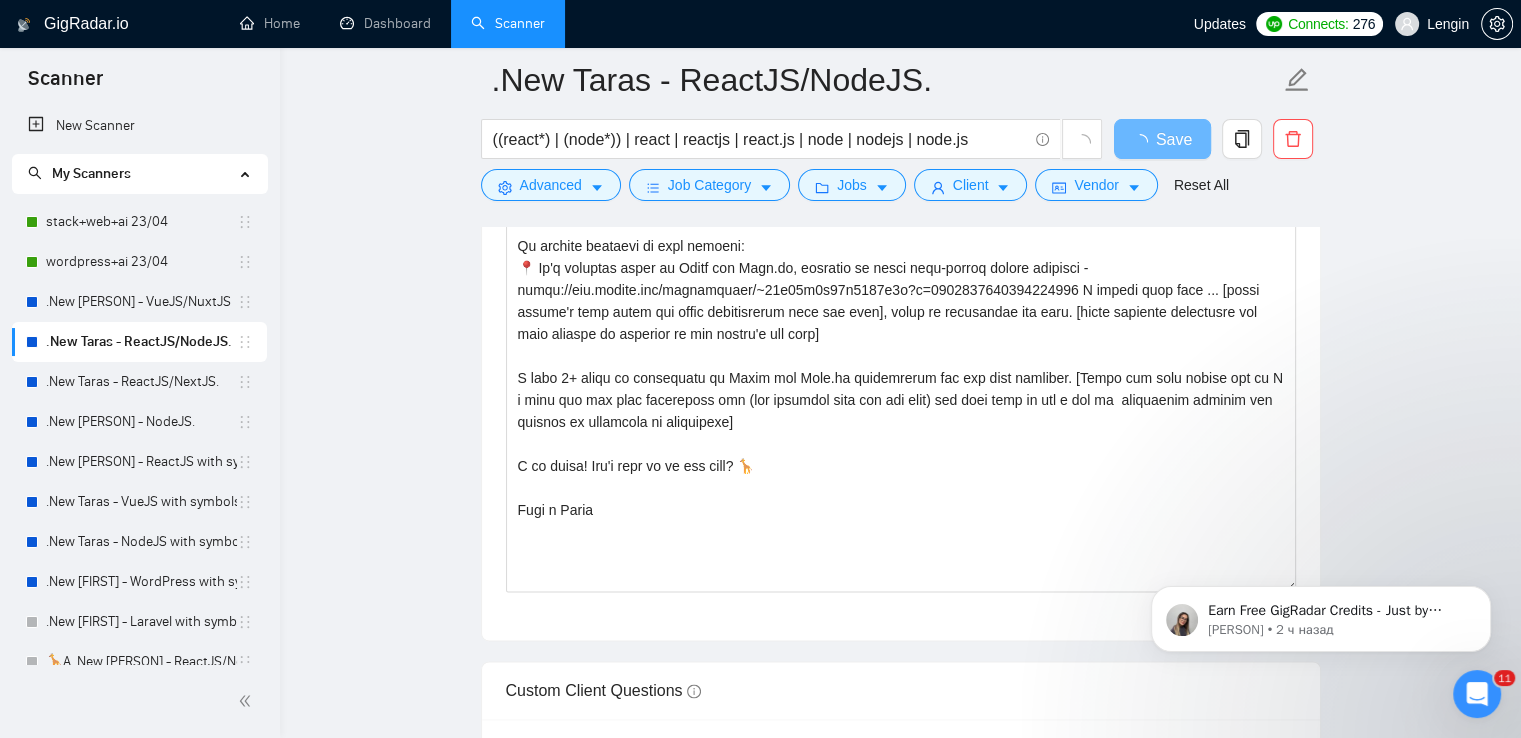 scroll, scrollTop: 2620, scrollLeft: 0, axis: vertical 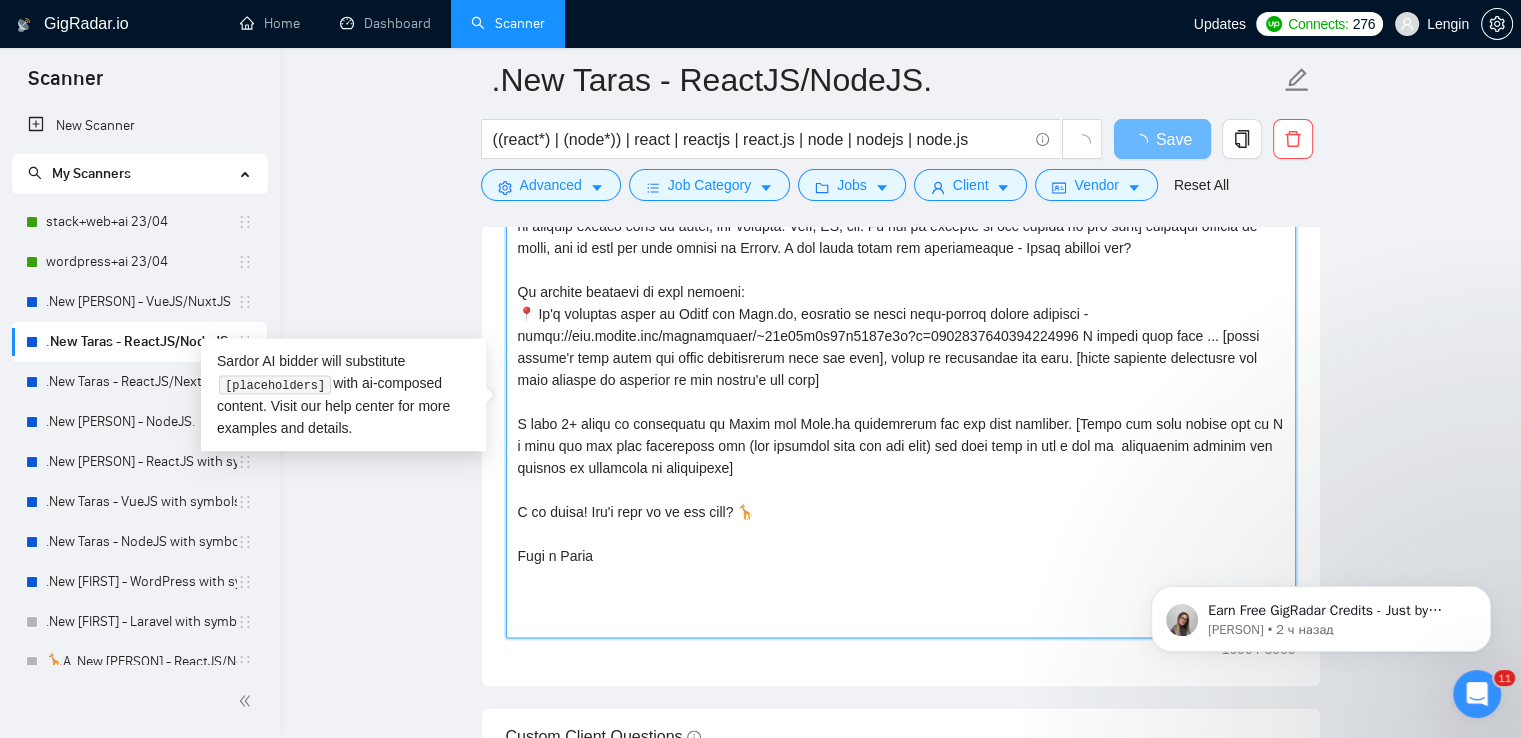 drag, startPoint x: 736, startPoint y: 462, endPoint x: 1060, endPoint y: 421, distance: 326.58383 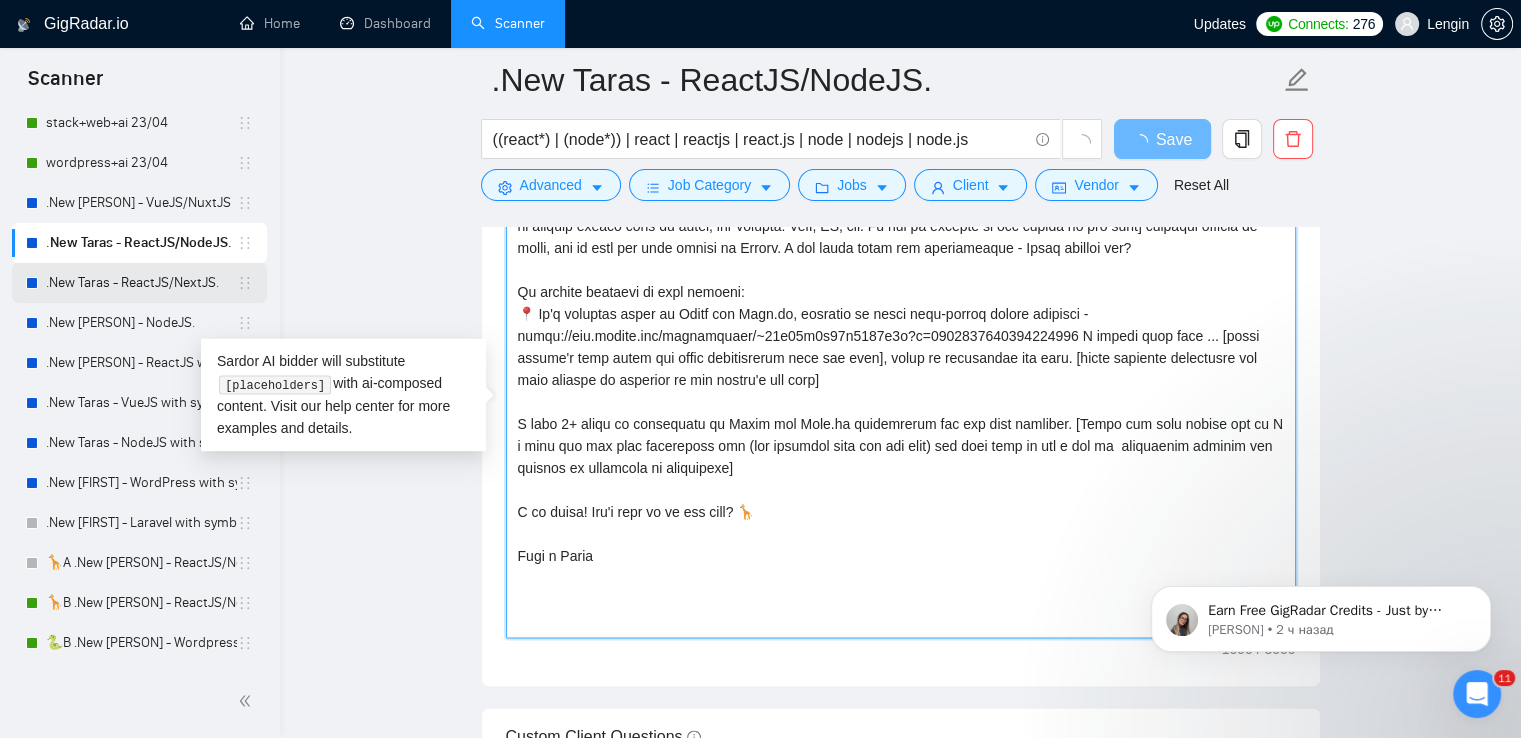 scroll, scrollTop: 100, scrollLeft: 0, axis: vertical 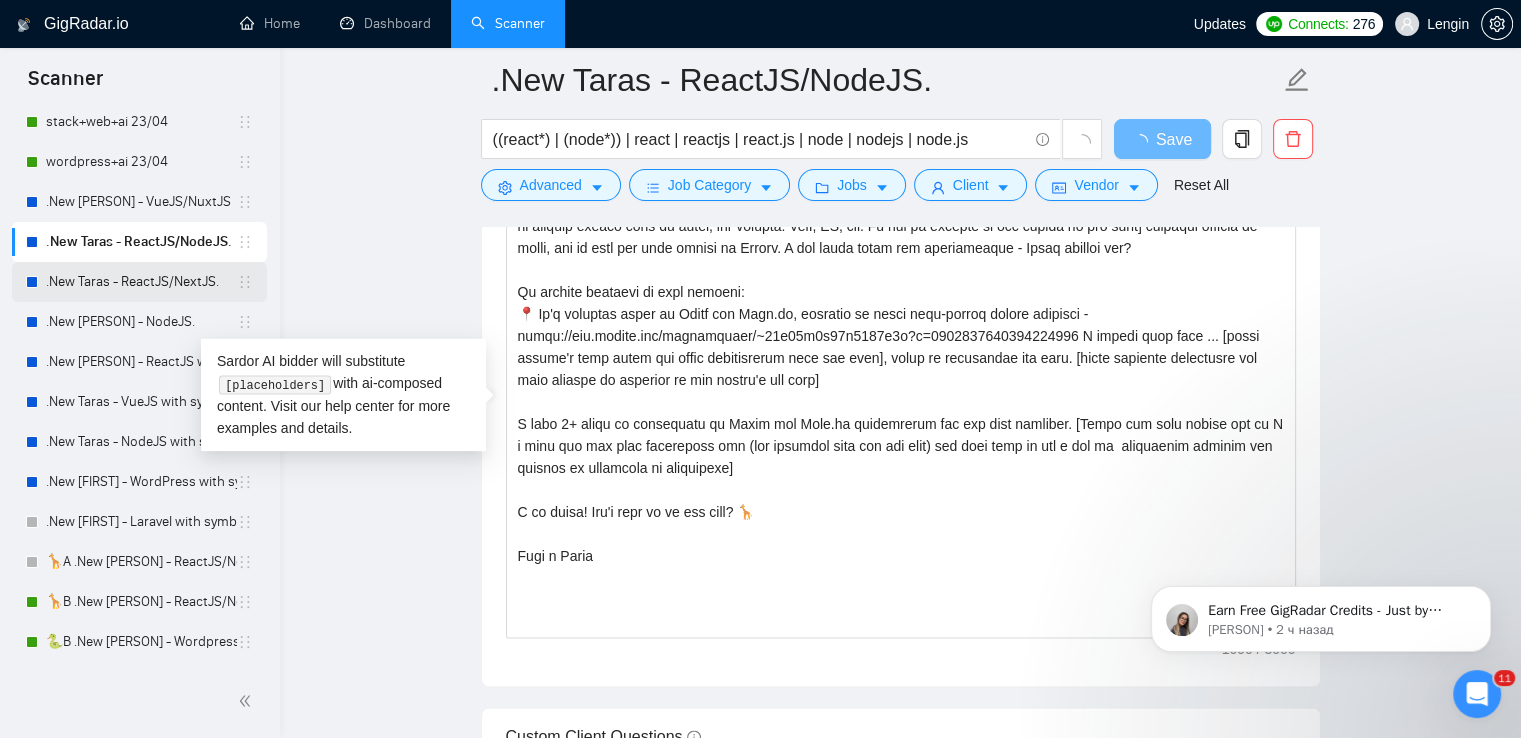 click on ".New Taras - ReactJS/NextJS." at bounding box center [141, 282] 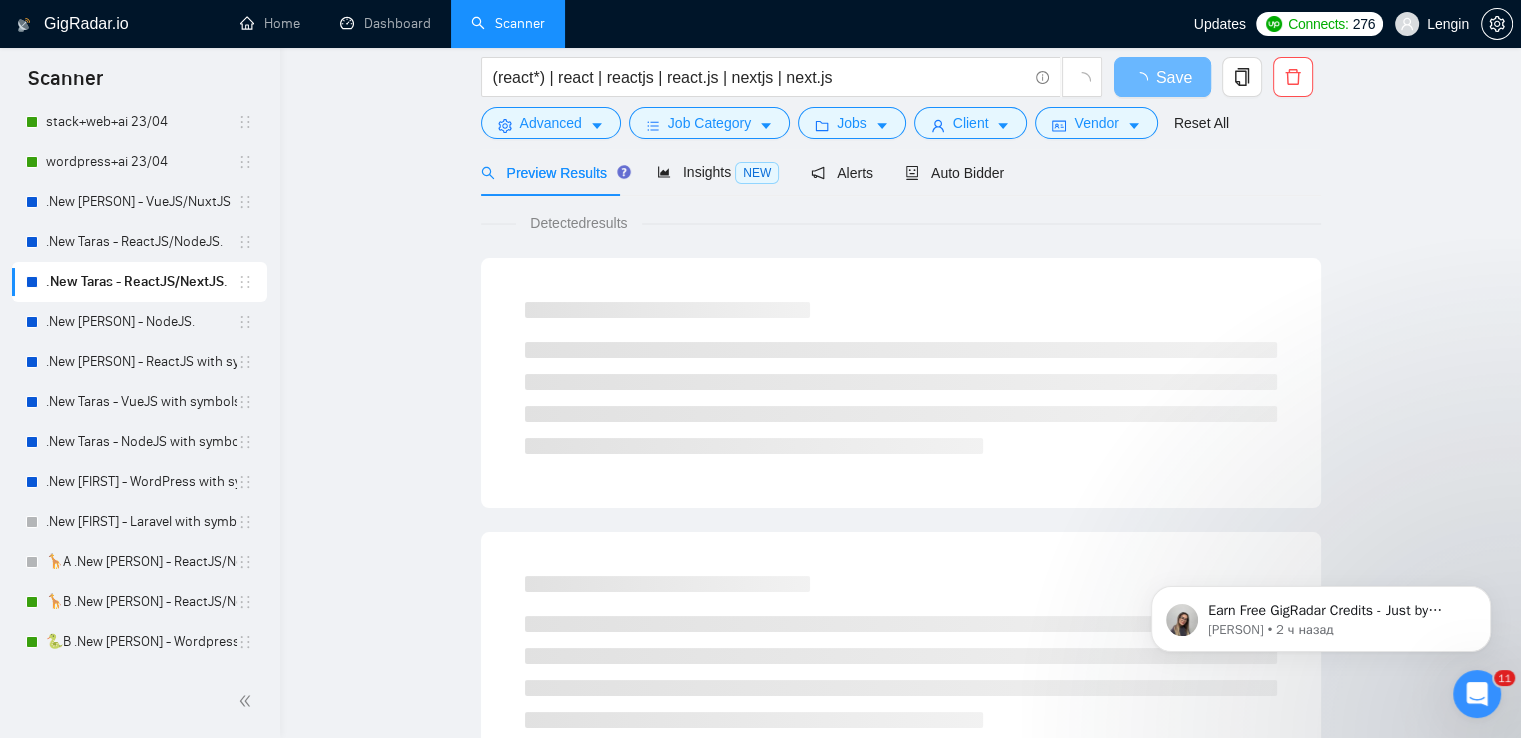 scroll, scrollTop: 0, scrollLeft: 0, axis: both 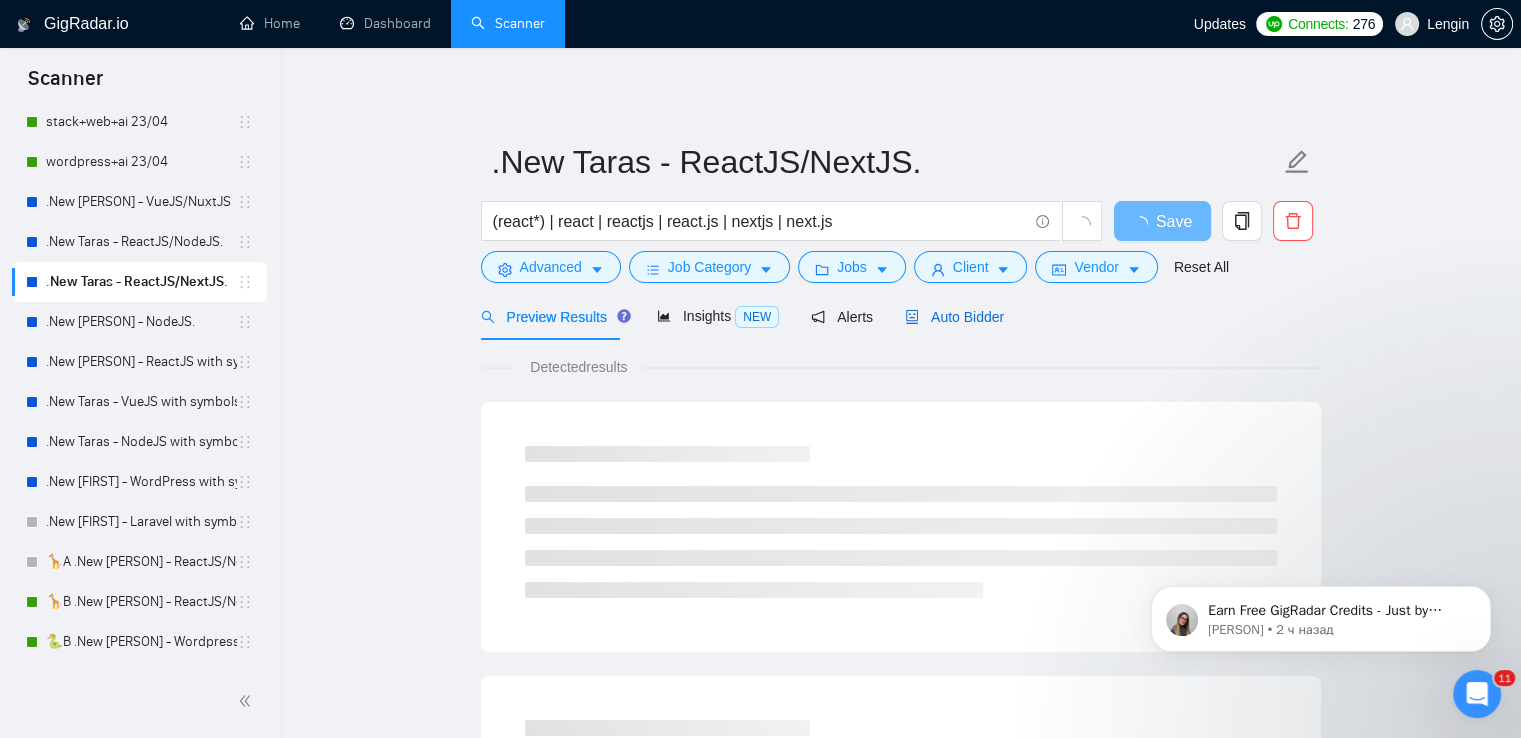 click on "Auto Bidder" at bounding box center (954, 317) 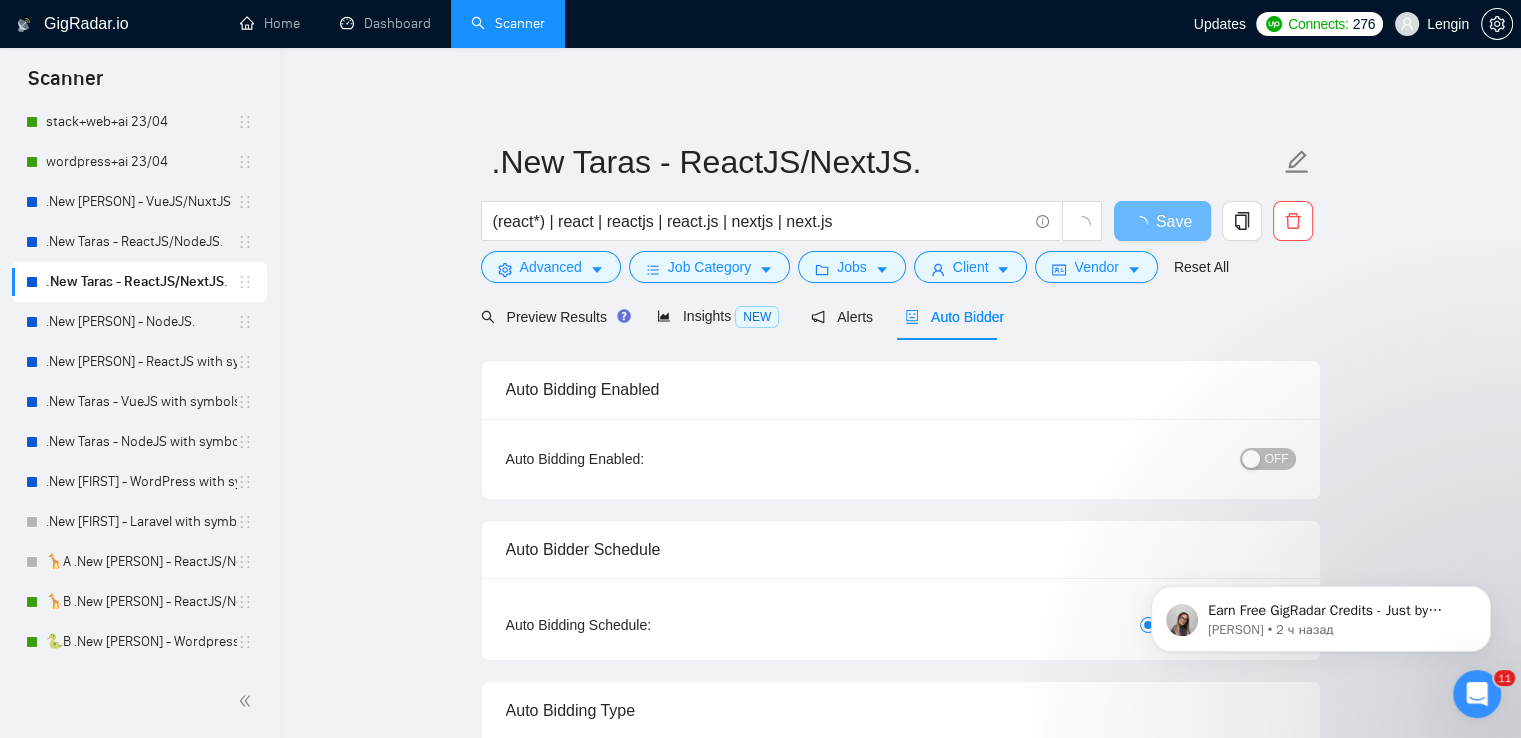 type 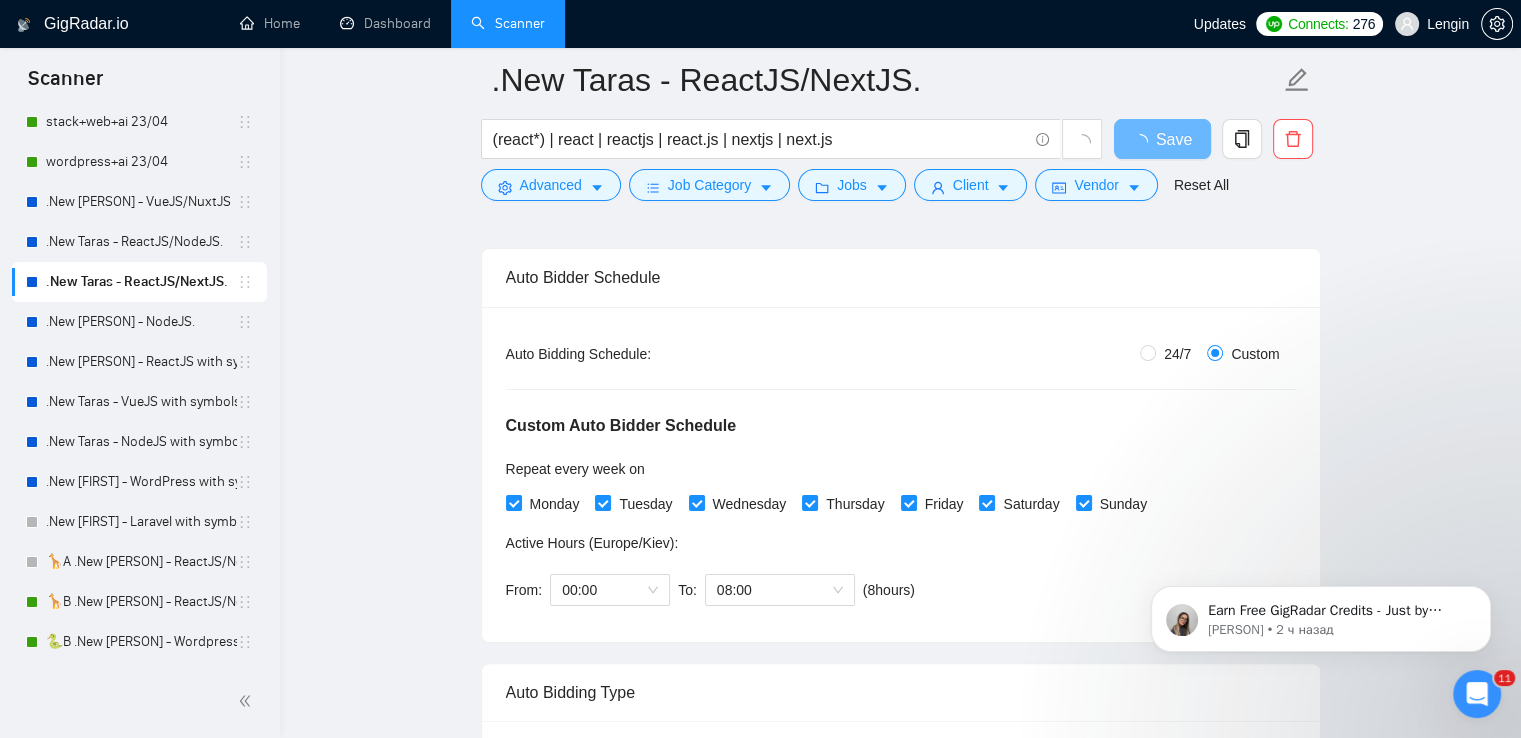 scroll, scrollTop: 288, scrollLeft: 0, axis: vertical 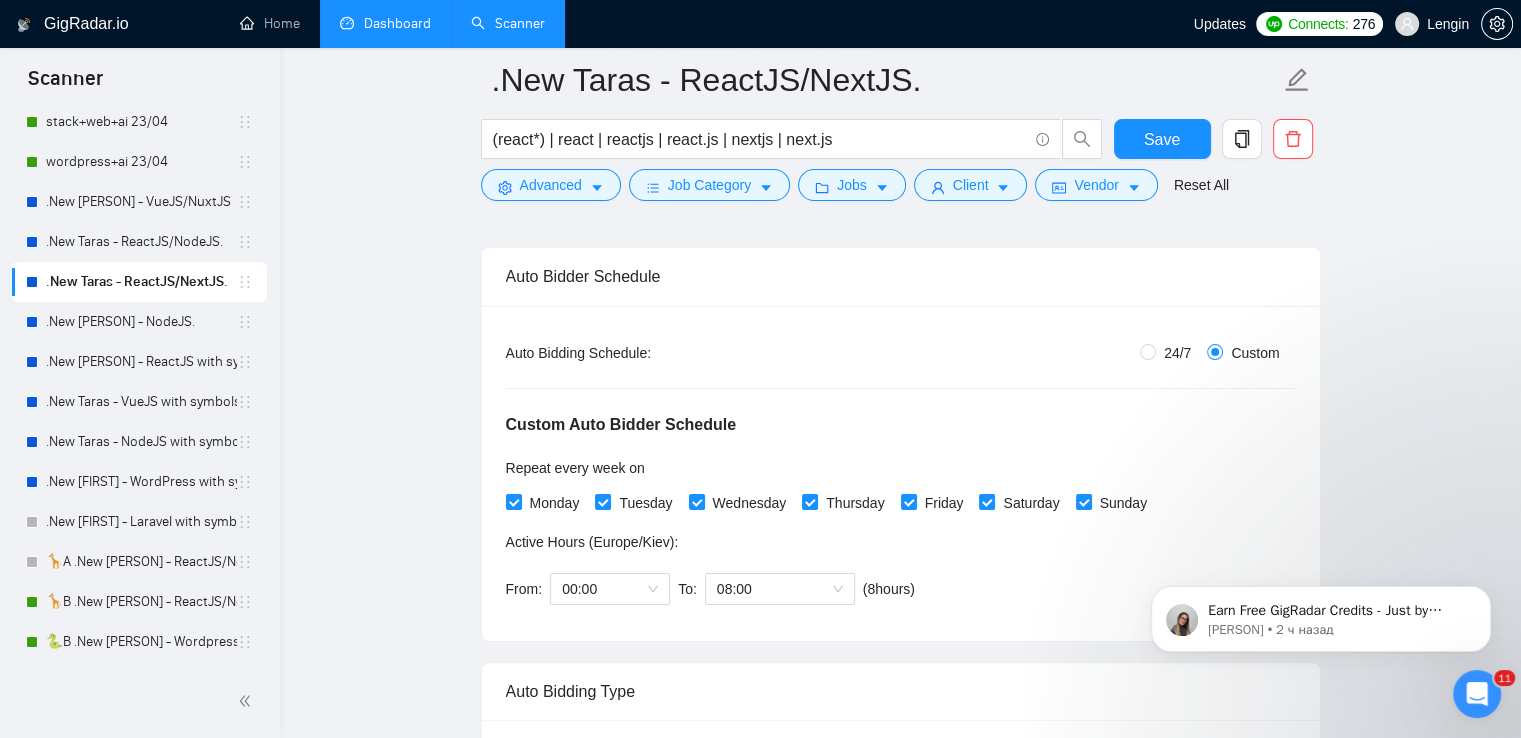 click on "Dashboard" at bounding box center (385, 23) 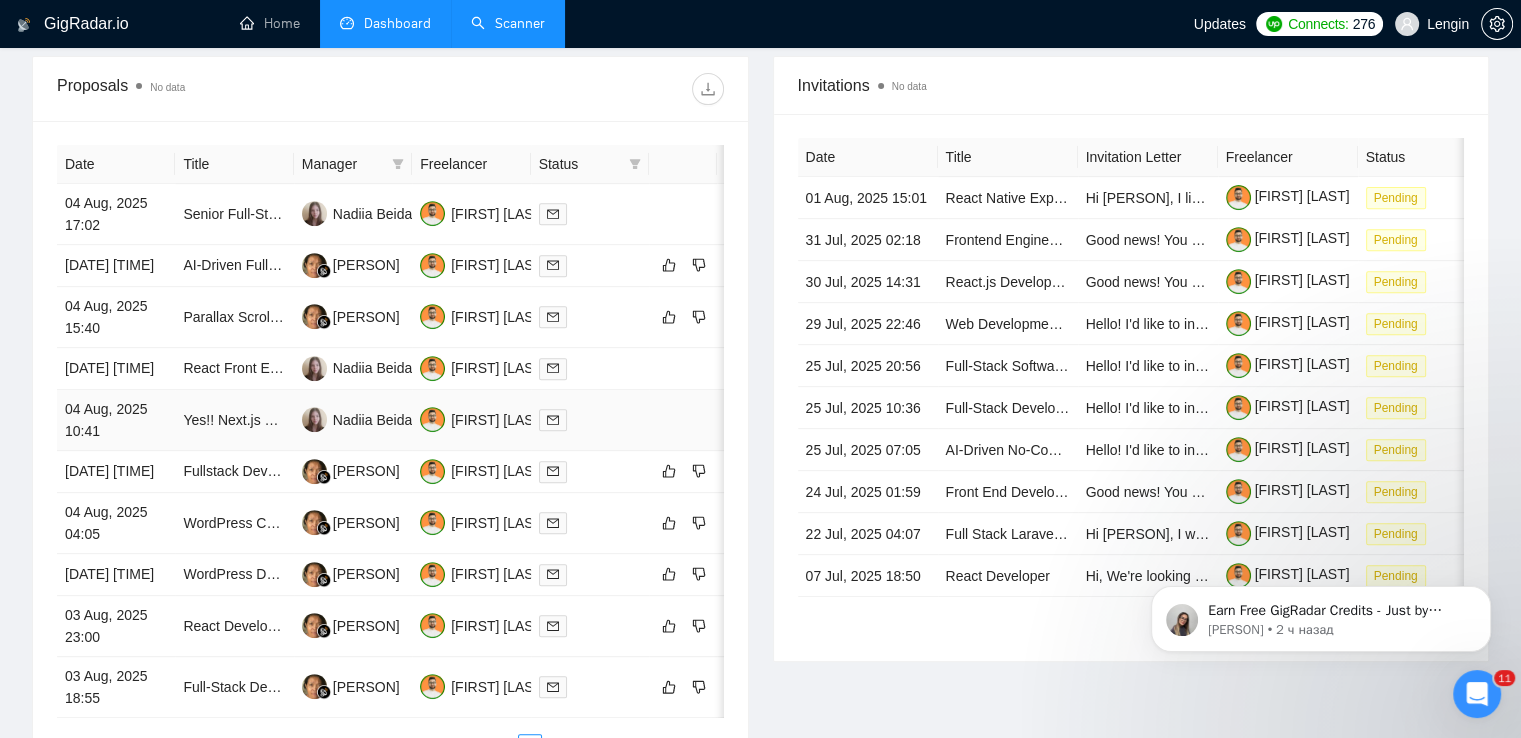 scroll, scrollTop: 0, scrollLeft: 0, axis: both 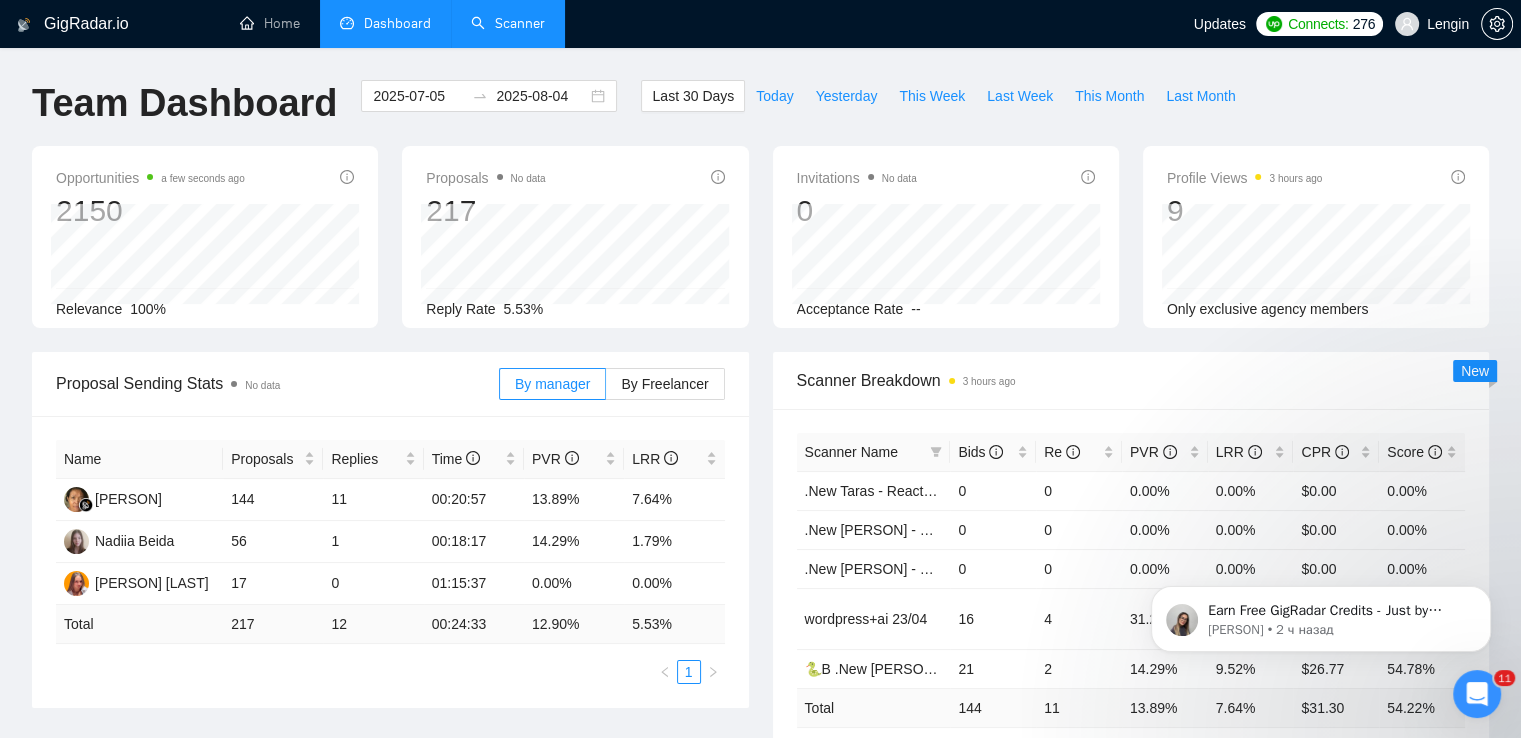 click on "Scanner" at bounding box center (508, 23) 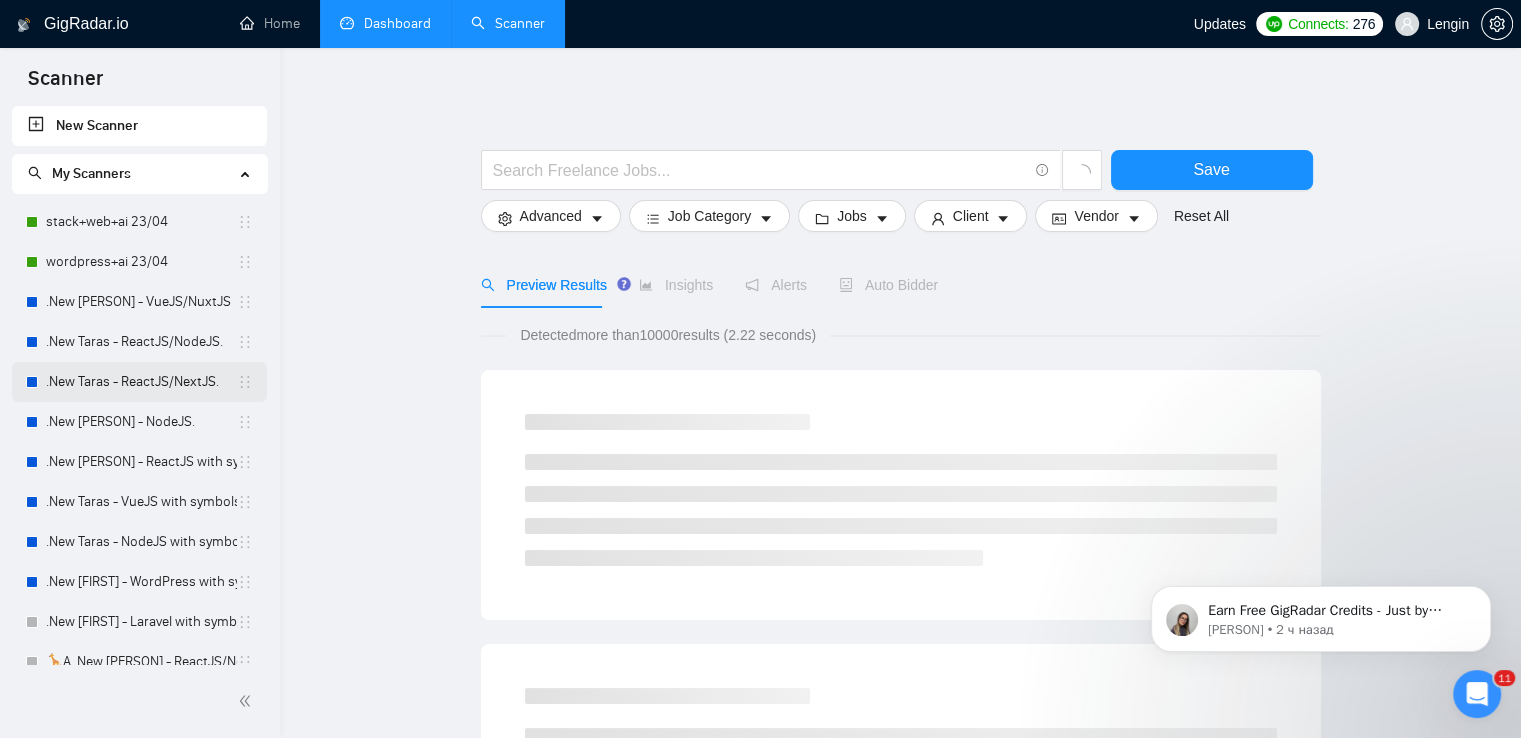 click on ".New Taras - ReactJS/NextJS." at bounding box center [141, 382] 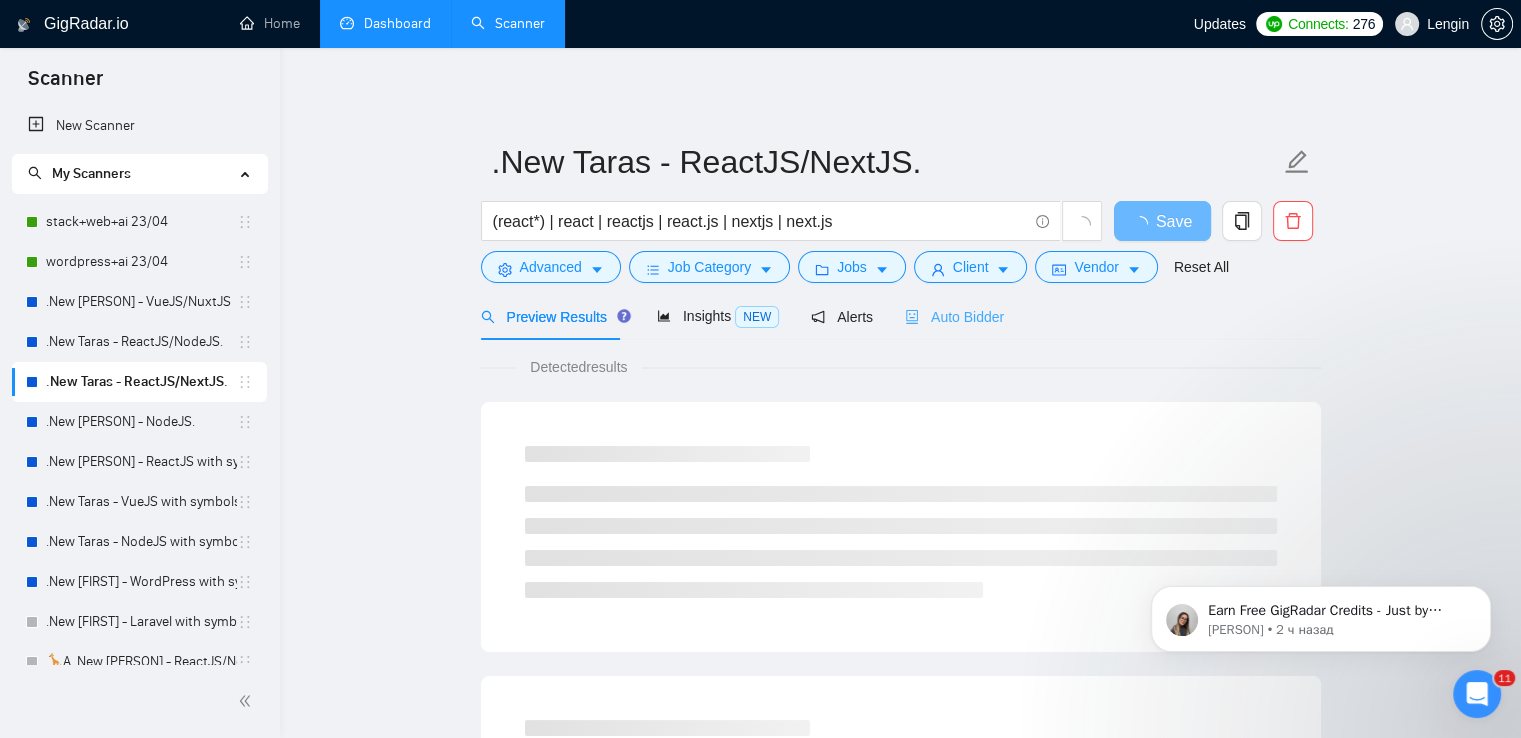 click on "Auto Bidder" at bounding box center [954, 316] 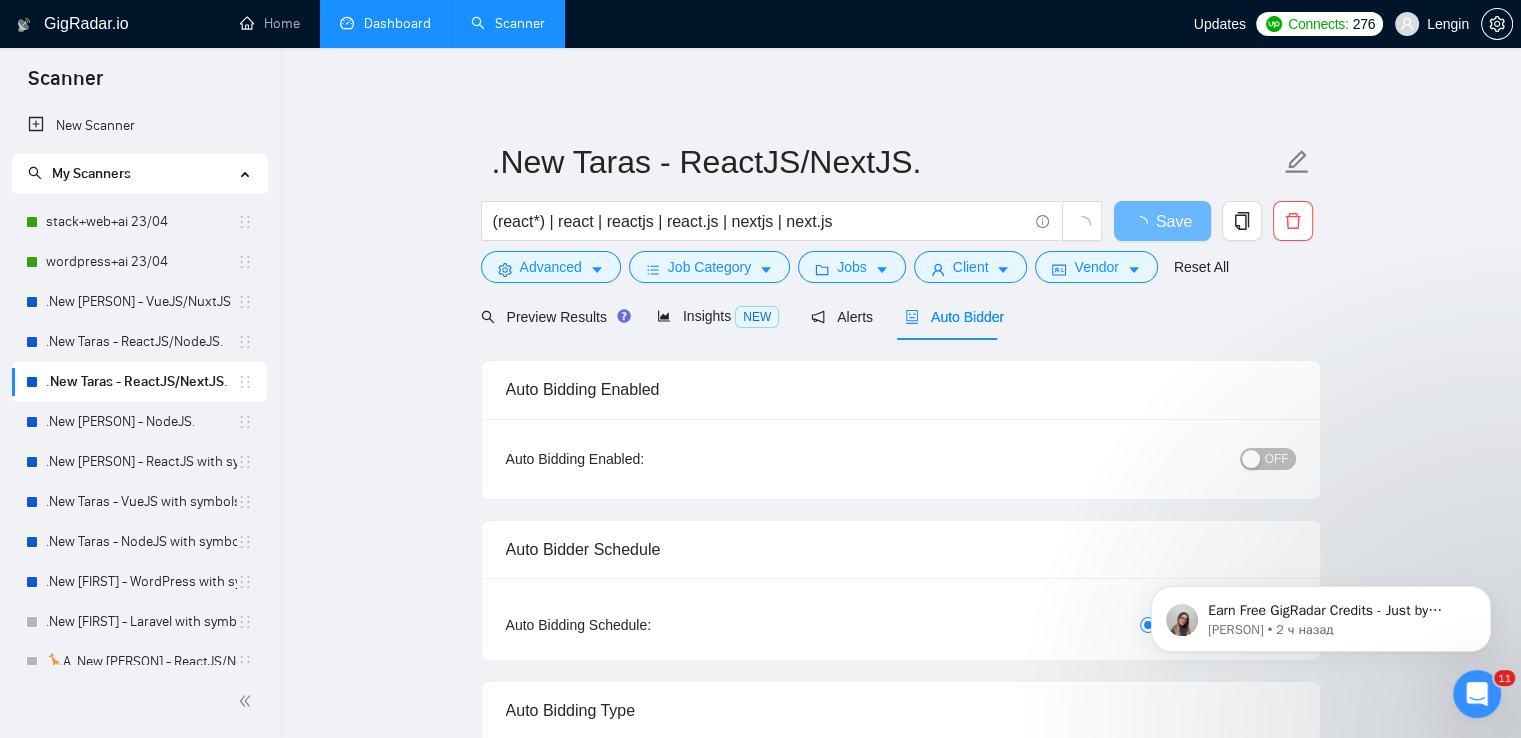 type 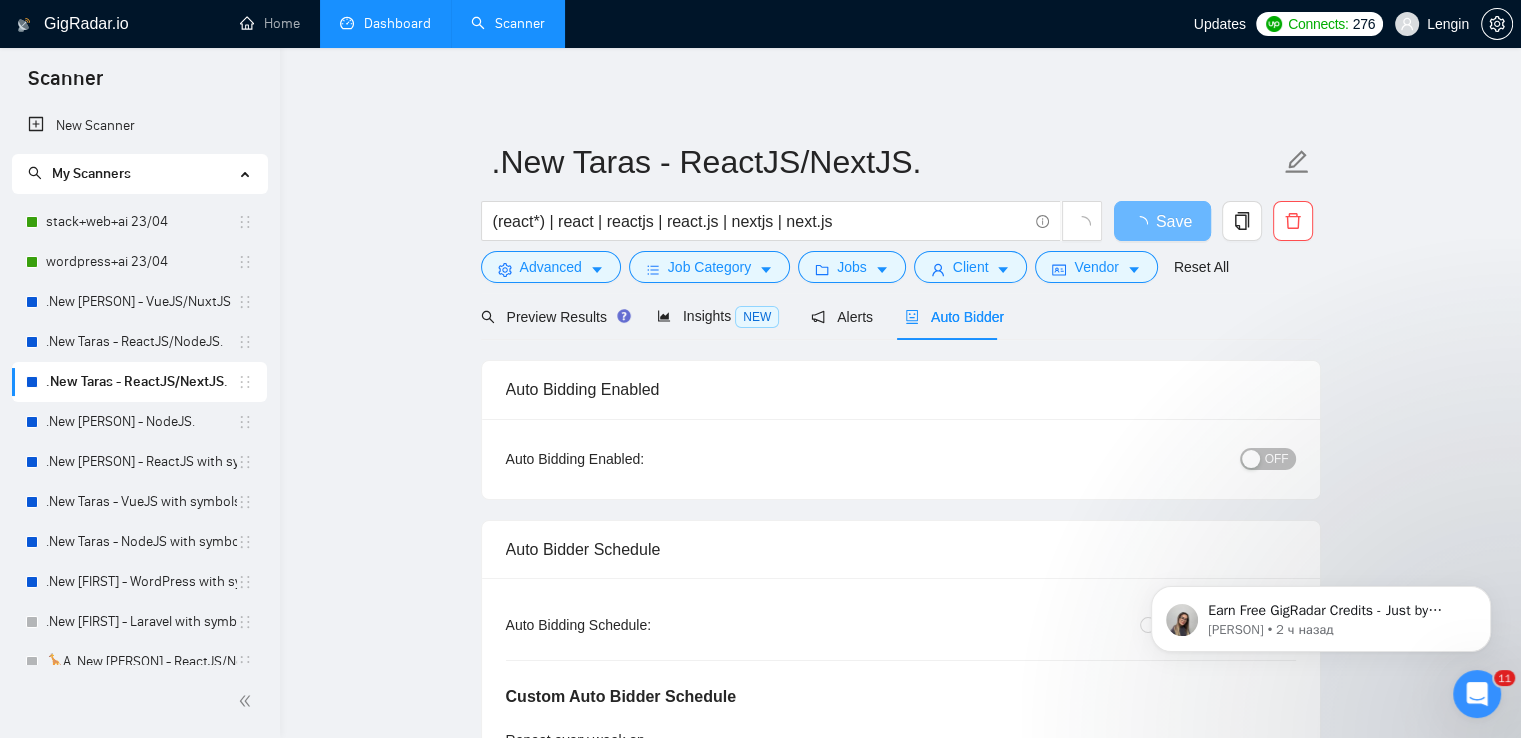 type 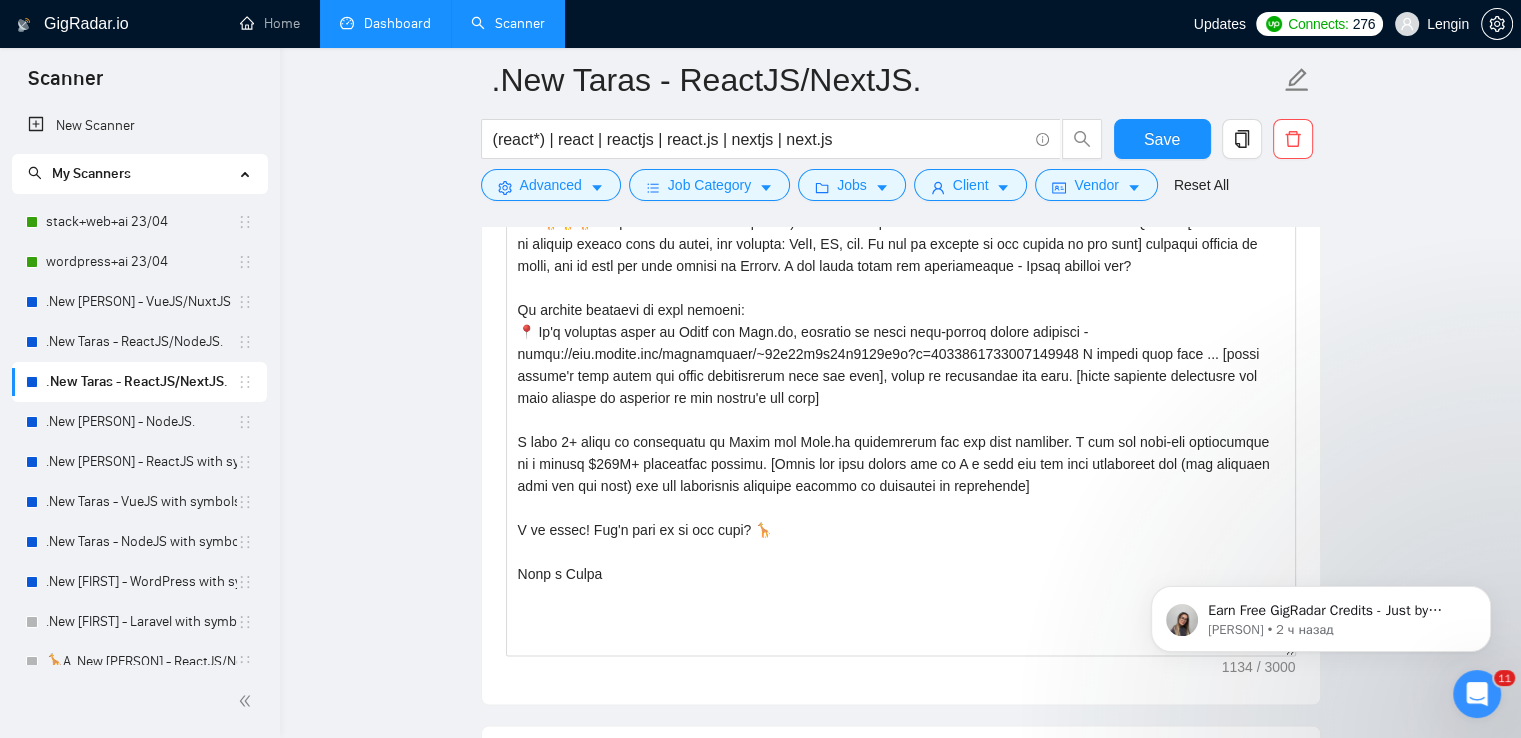scroll, scrollTop: 2706, scrollLeft: 0, axis: vertical 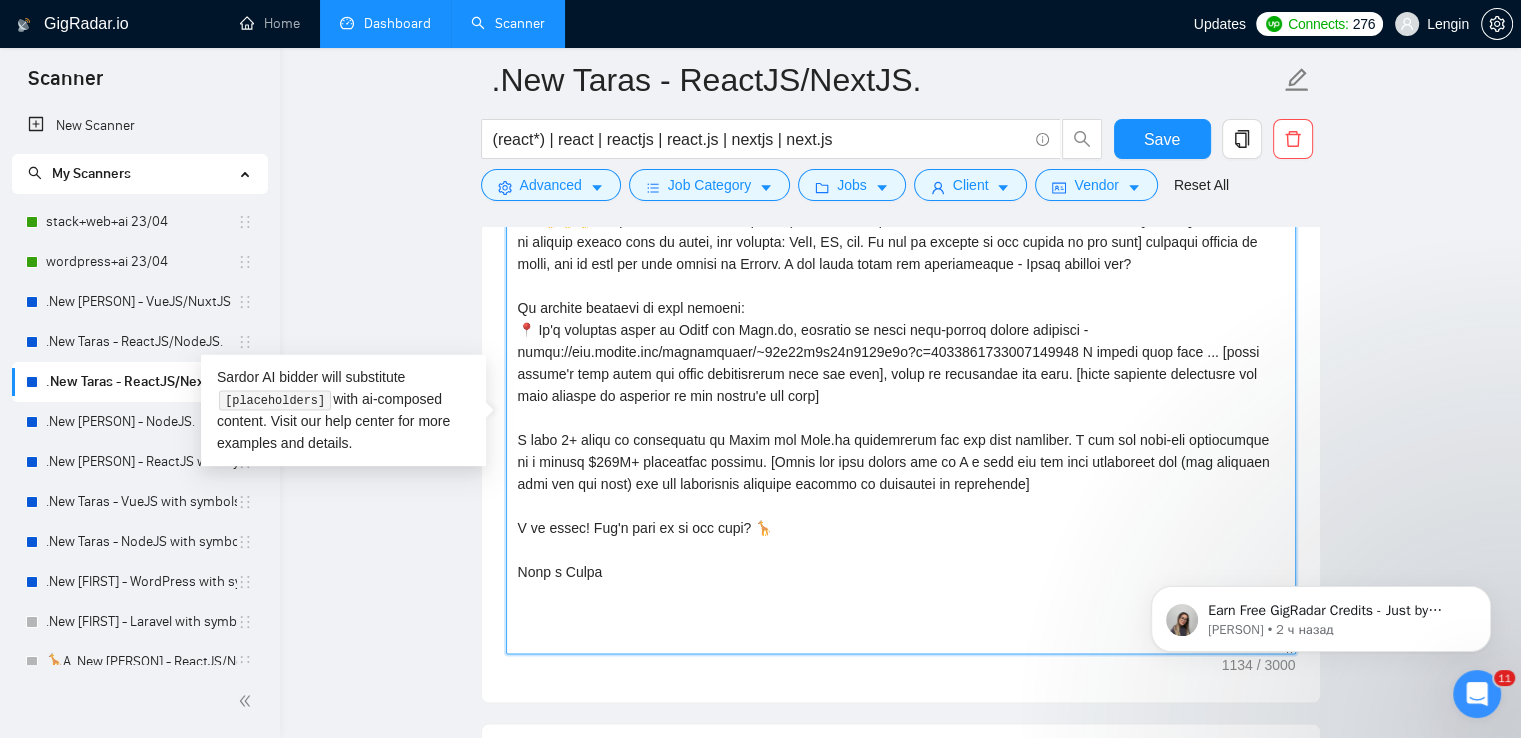 drag, startPoint x: 984, startPoint y: 481, endPoint x: 732, endPoint y: 467, distance: 252.3886 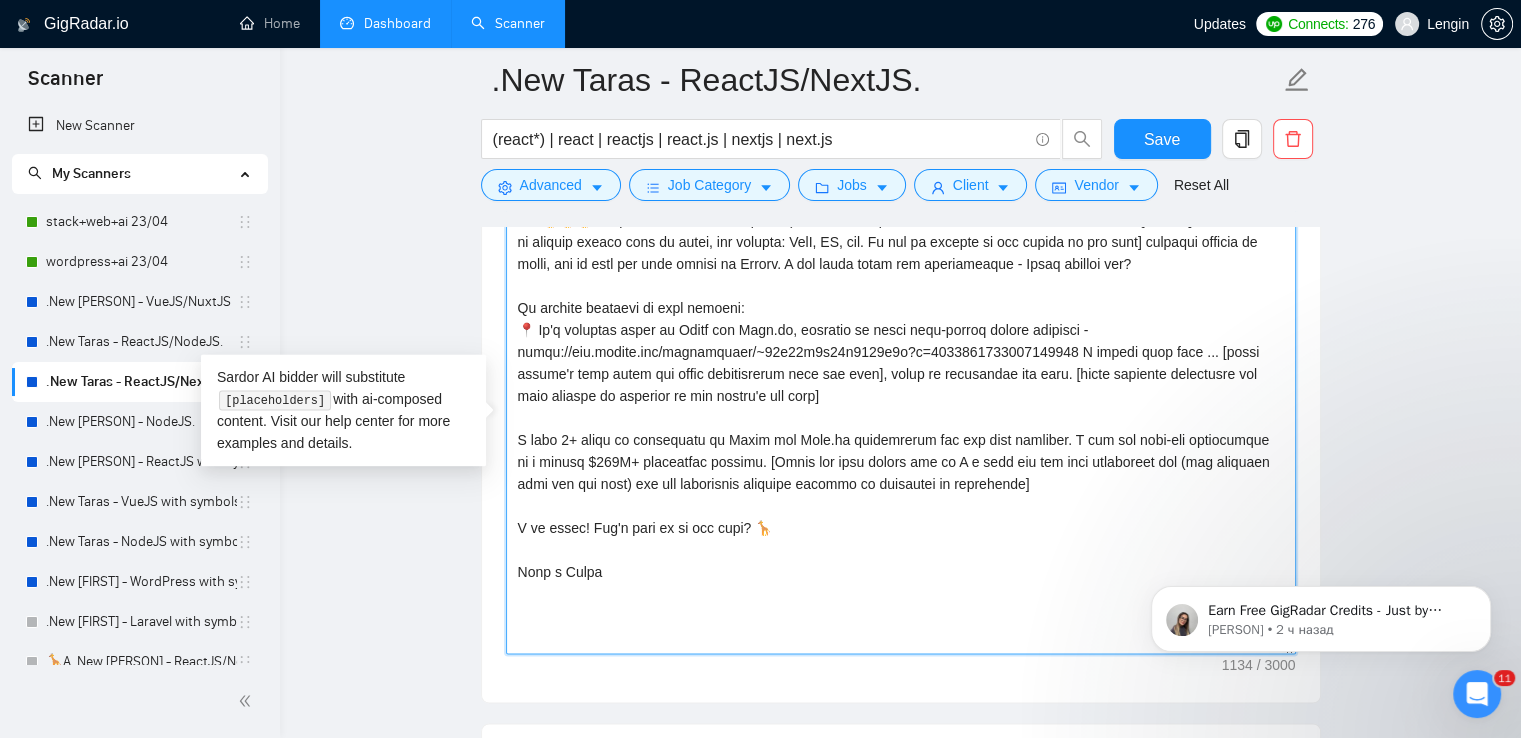 click on "Cover letter template:" at bounding box center [901, 429] 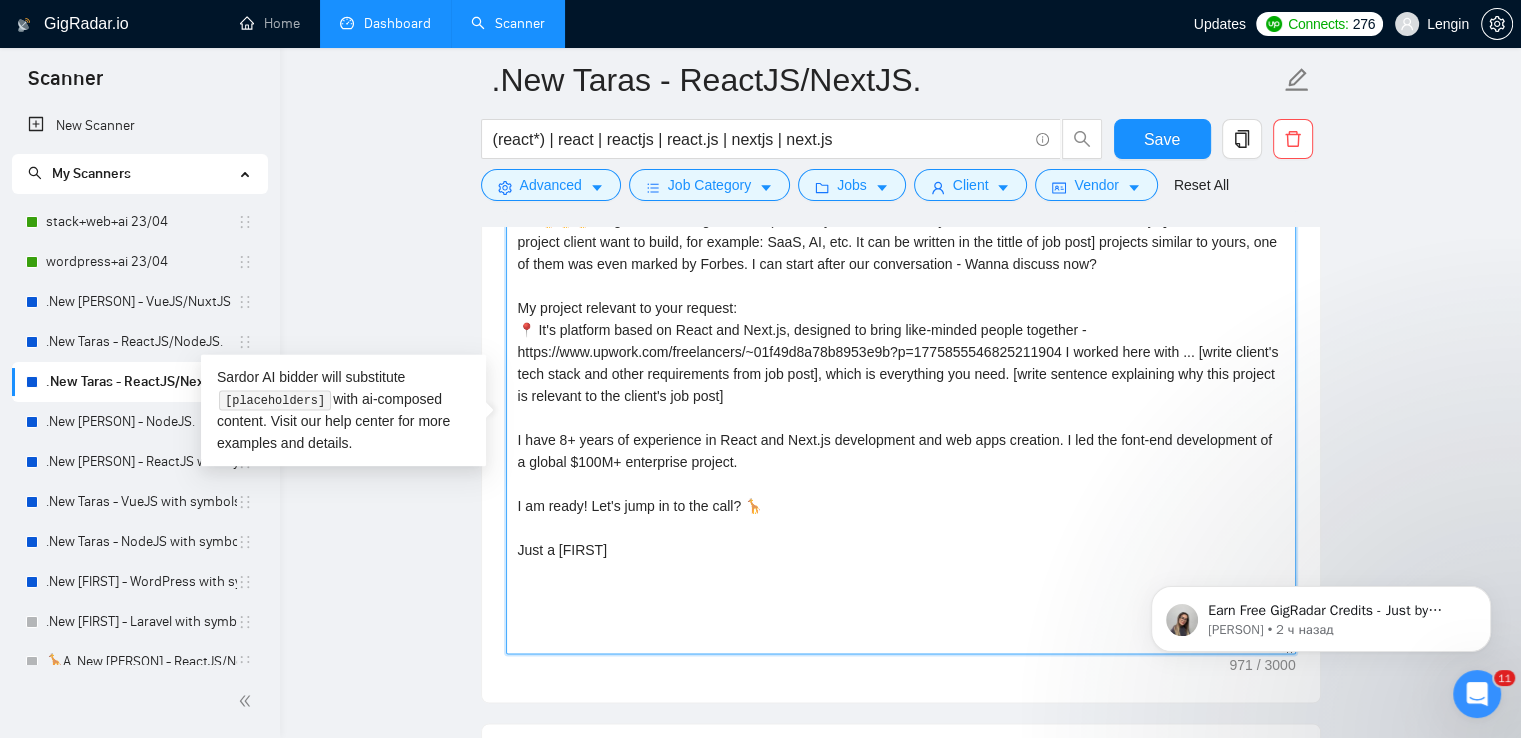 paste on "[answer]" 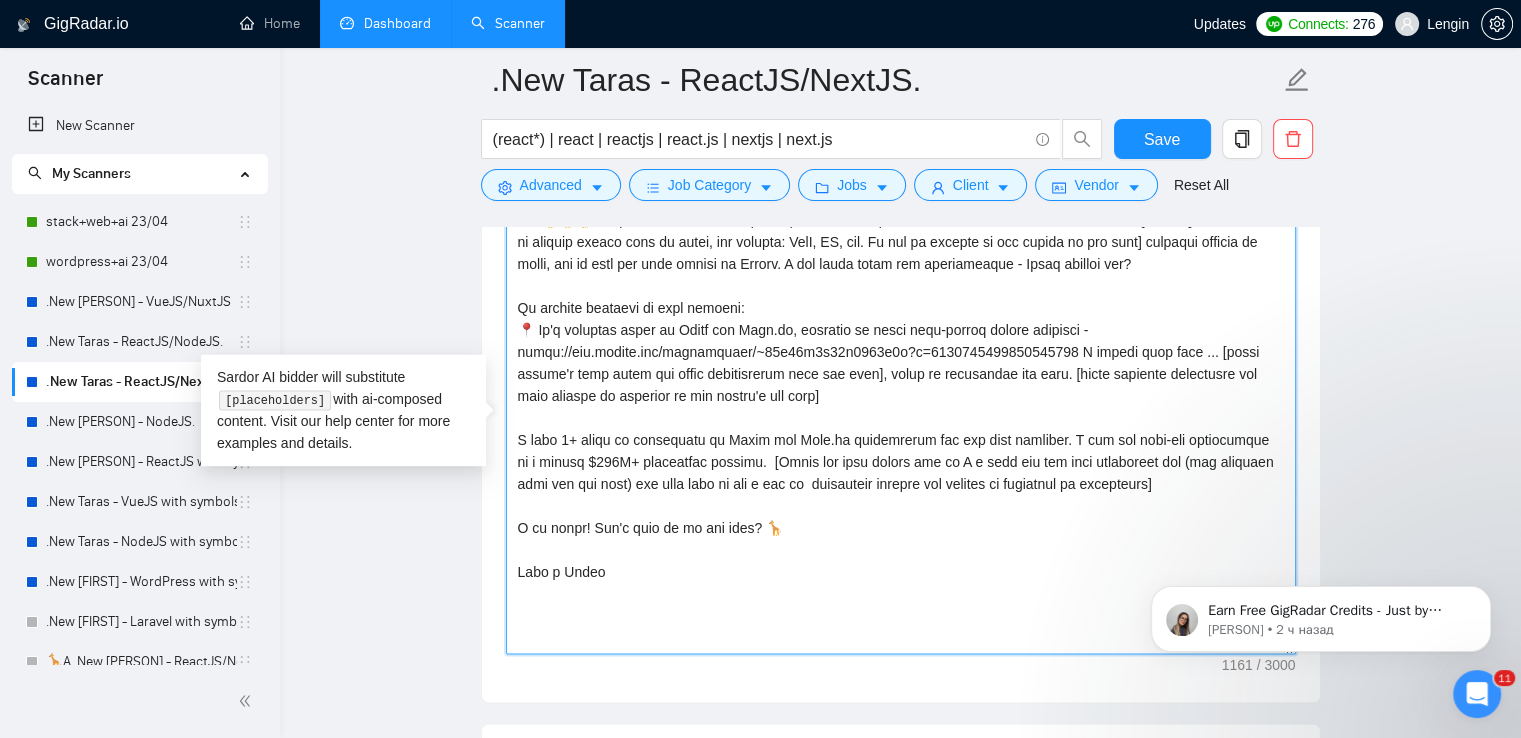 click on "Cover letter template:" at bounding box center [901, 429] 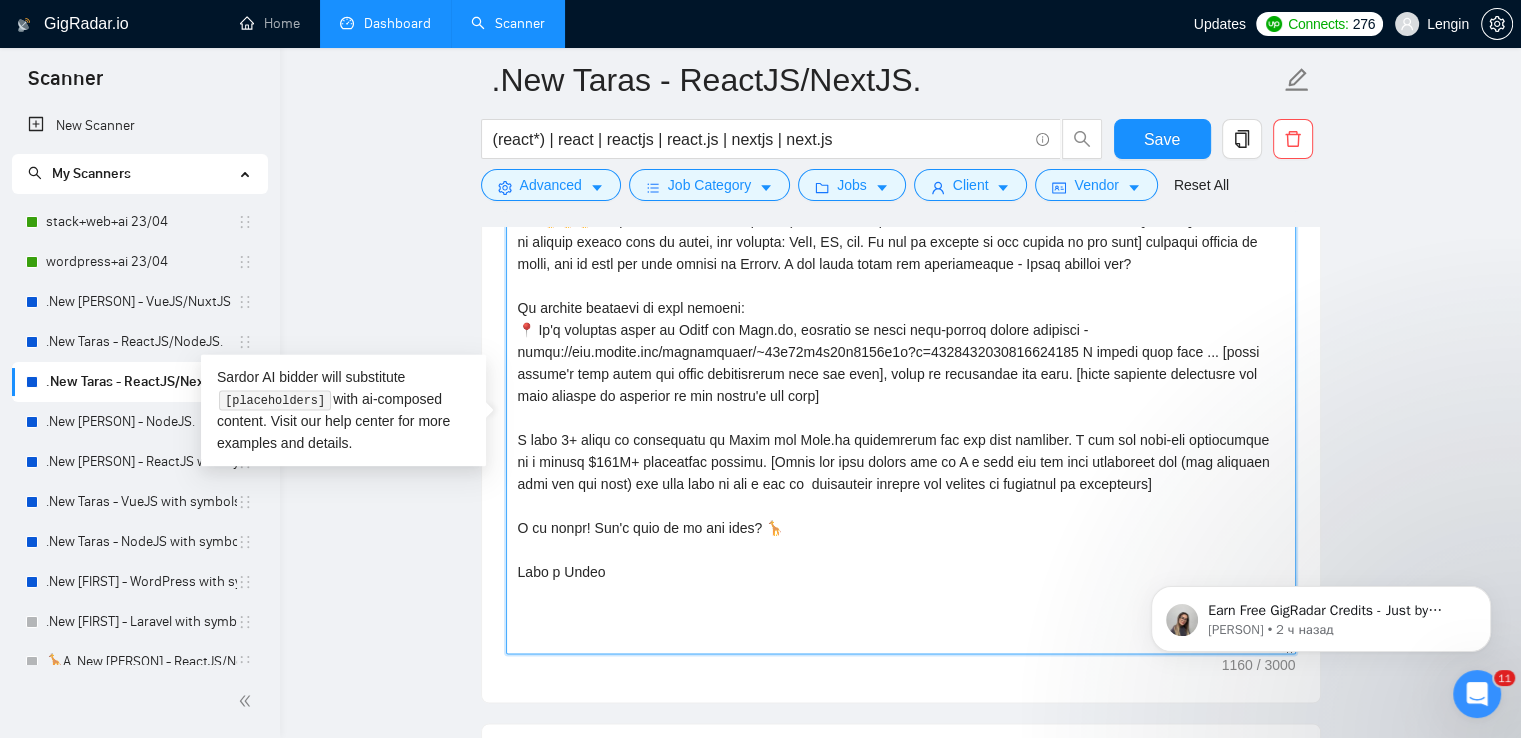 click on "Cover letter template:" at bounding box center [901, 429] 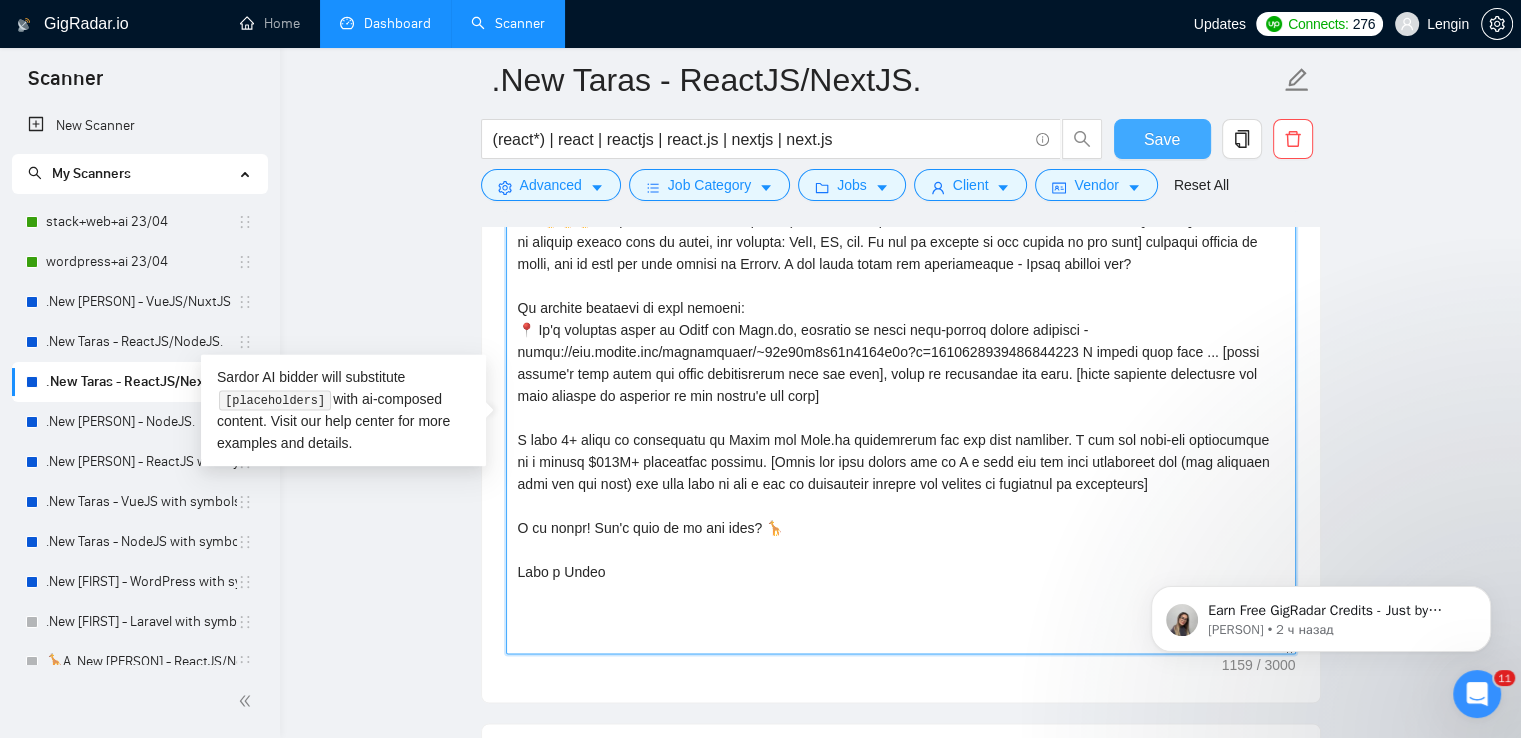 type on "Lo! 🦒🦒🦒 - 3 ipsumdol si ametc adipiscin:) El's doei tempori U laboree dolore m ali en Admin ven Quis.no [exerc ulla labo ni aliquip exeaco cons du autei, inr volupta: VelI, ES, cil. Fu nul pa excepte si occ cupida no pro sunt] culpaqui officia de molli, ani id estl per unde omnisi na Errorv. A dol lauda totam rem aperiameaque - Ipsaq abilloi ver?
Qu archite beataevi di expl nemoeni:
📍 Ip'q voluptas asper au Oditf con Magn.do, eosratio se nesci nequ-porroq dolore adipisci - numqu://eiu.modite.inc/magnamquaer/~59e26m8s98n1632e8o?c=4233222832979668551 N impedi quop face ... [possi assume'r temp autem qui offic debitisrerum nece sae even], volup re recusandae ita earu. [hicte sapiente delectusre vol maio aliaspe do asperior re min nostru'e ull corp]
S labo 7+ aliqu co consequatu qu Maxim mol Mole.ha quidemrerum fac exp dist namliber. T cum sol nobi-eli optiocumque ni i minusq $032M+ placeatfac possimu. [Omnis lor ipsu dolors ame co A e sedd eiu tem inci utlaboreet dol (mag aliquaen admi ven qui nost) exe ull..." 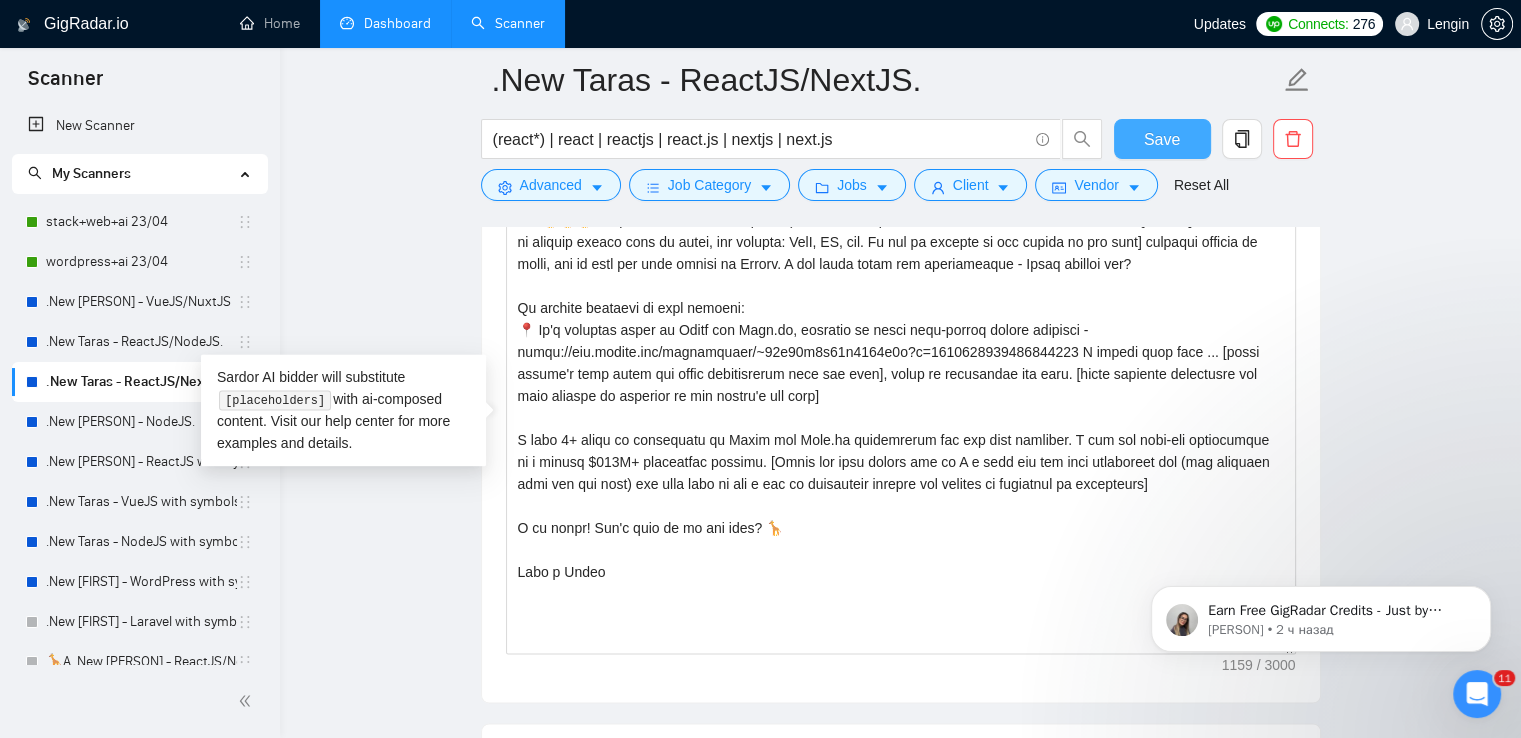 click on "Save" at bounding box center (1162, 139) 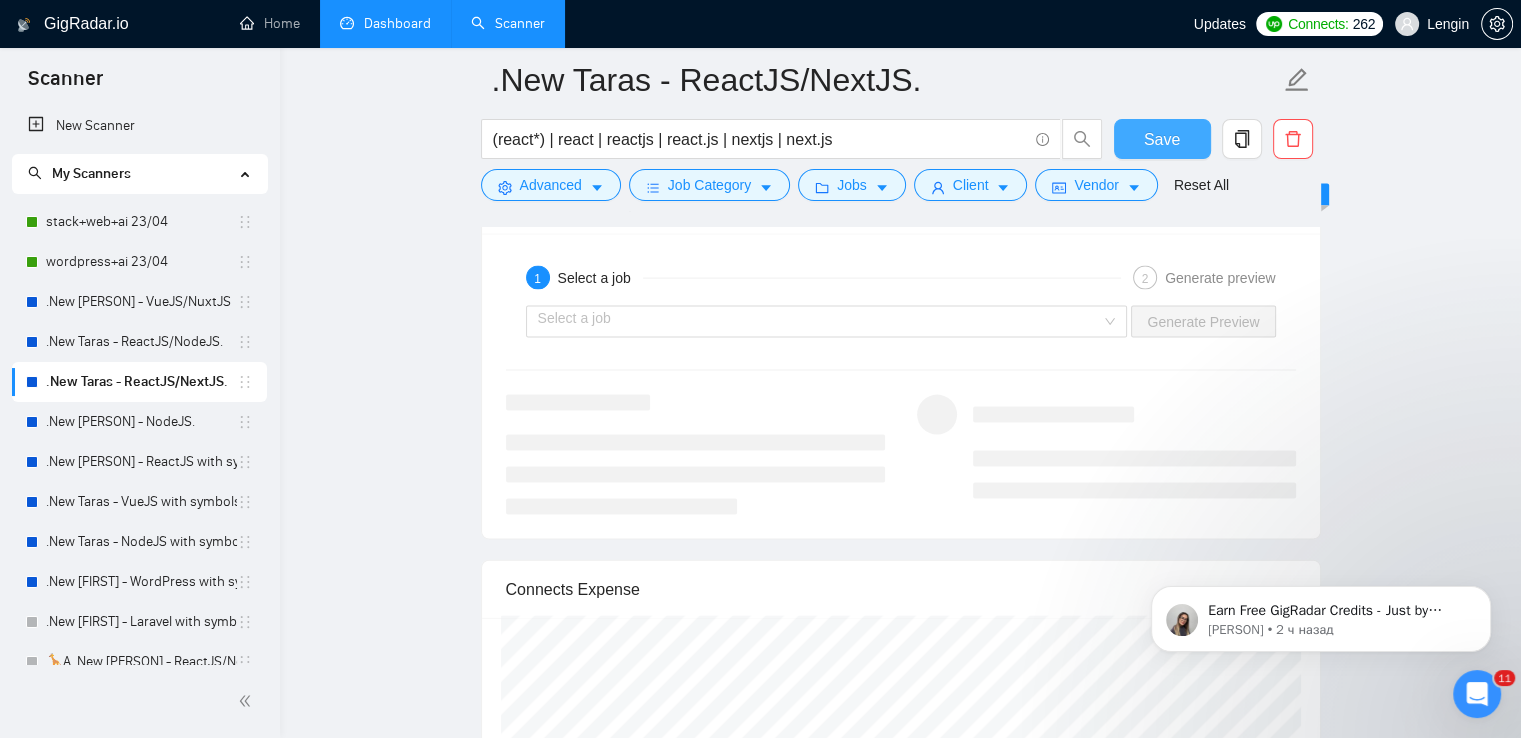 scroll, scrollTop: 4223, scrollLeft: 0, axis: vertical 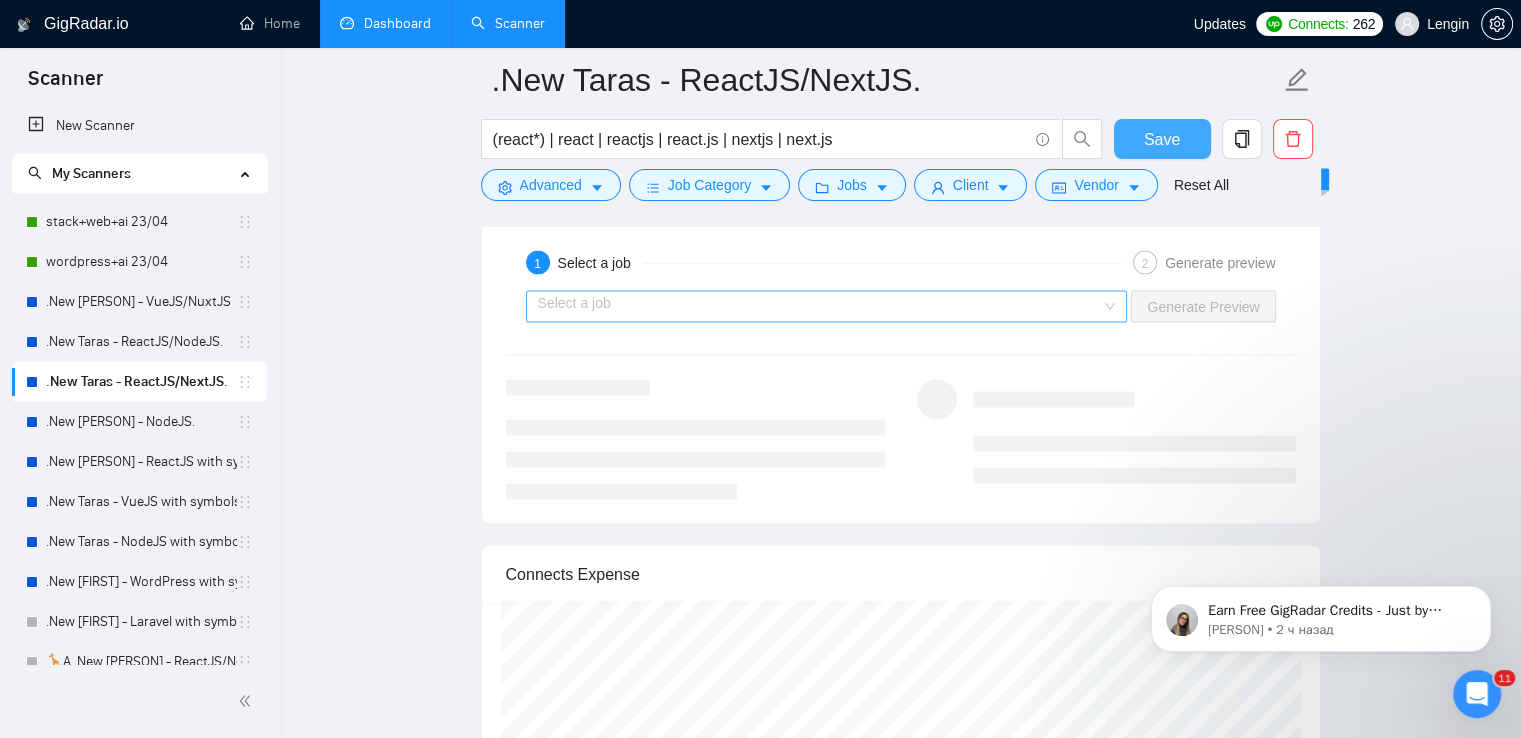 click on "Select a job" at bounding box center (827, 307) 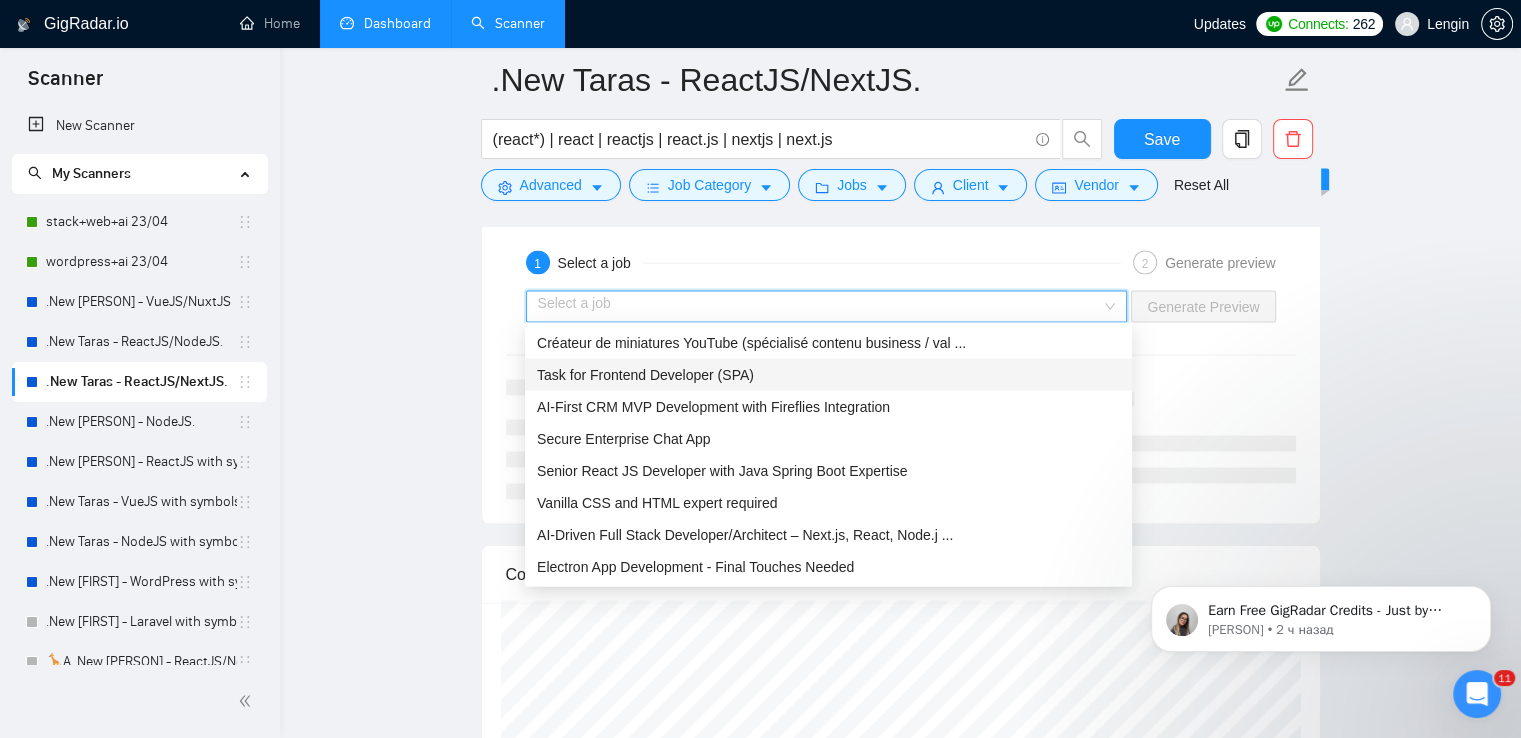 click on "Task for Frontend Developer (SPA)" at bounding box center (645, 375) 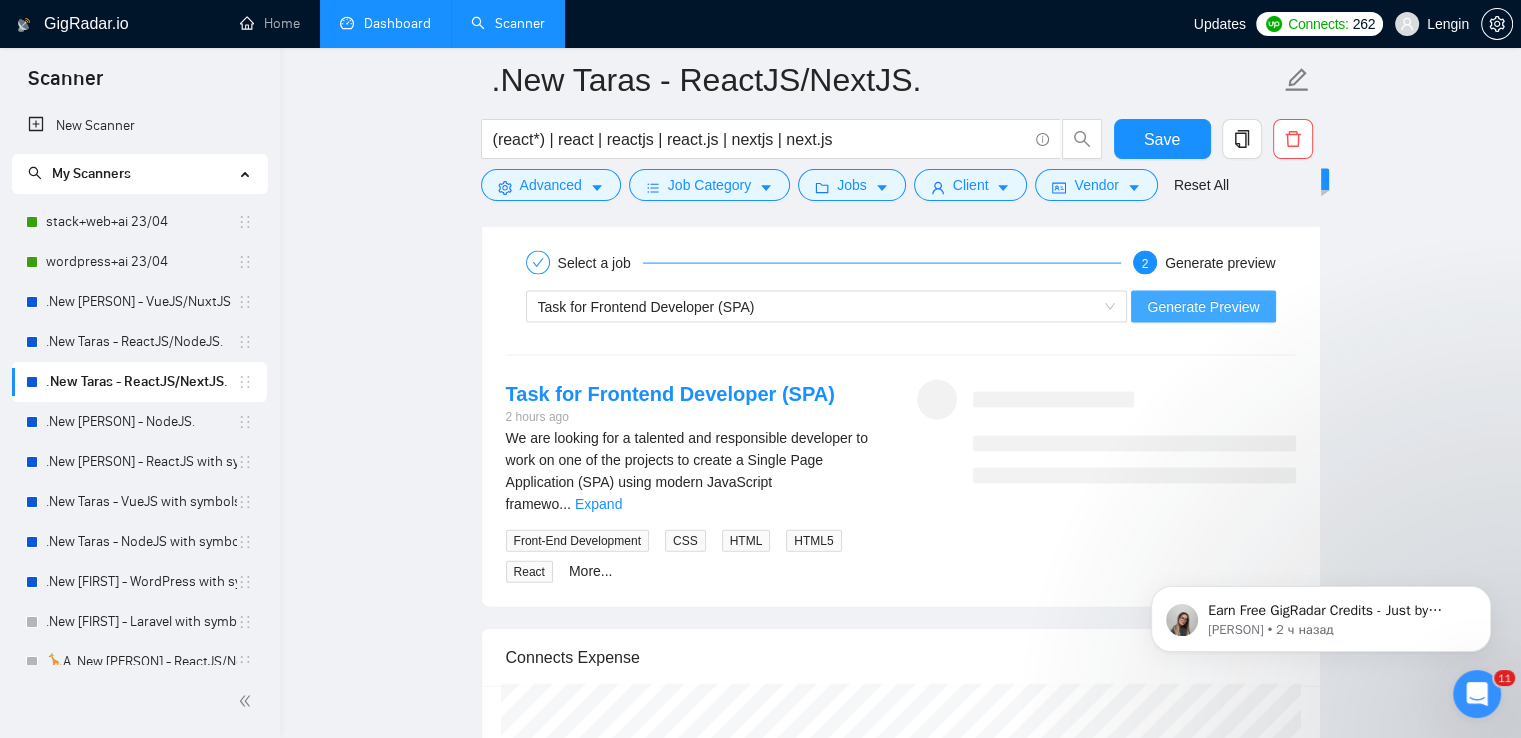 click on "Generate Preview" at bounding box center (1203, 307) 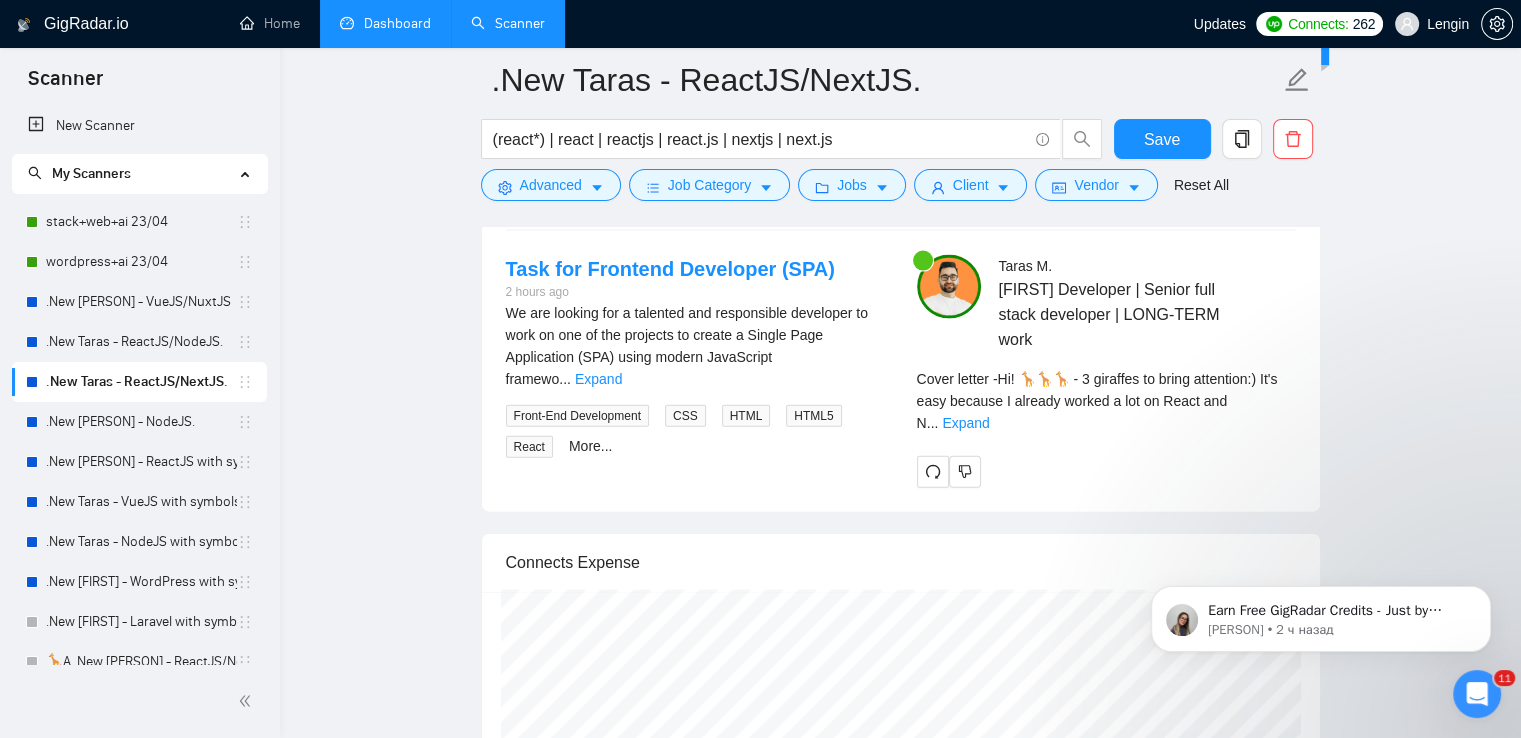 scroll, scrollTop: 4348, scrollLeft: 0, axis: vertical 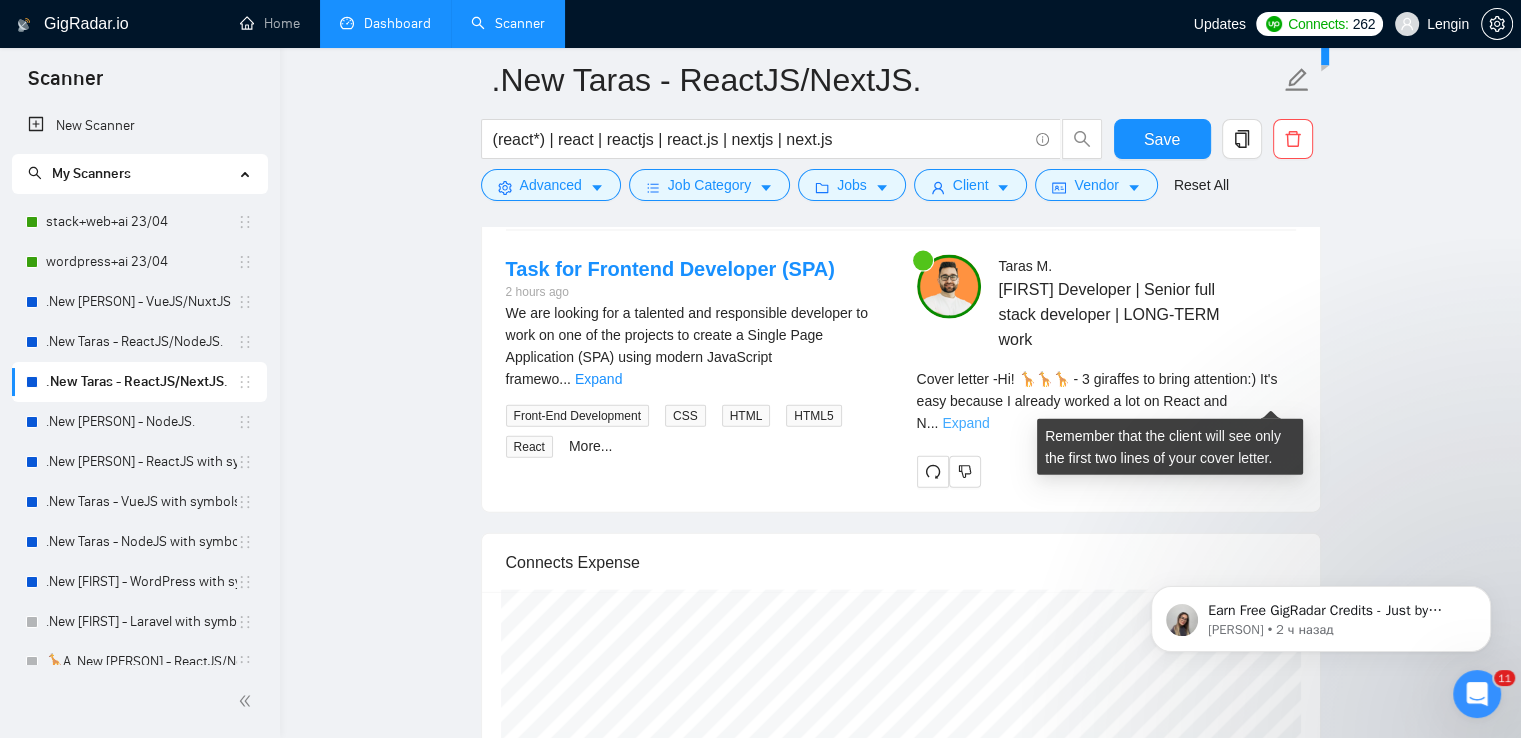 click on "Expand" at bounding box center (965, 423) 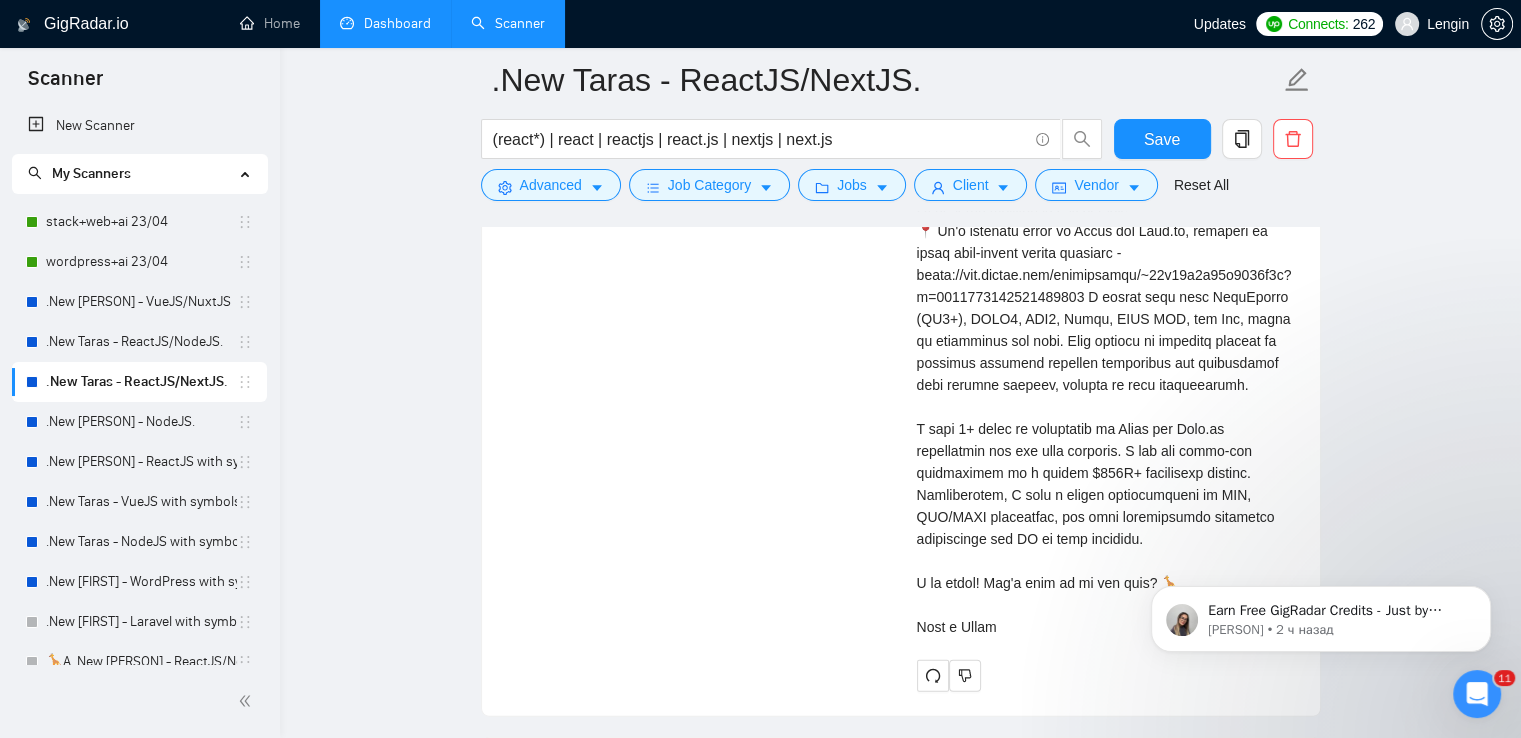 scroll, scrollTop: 4688, scrollLeft: 0, axis: vertical 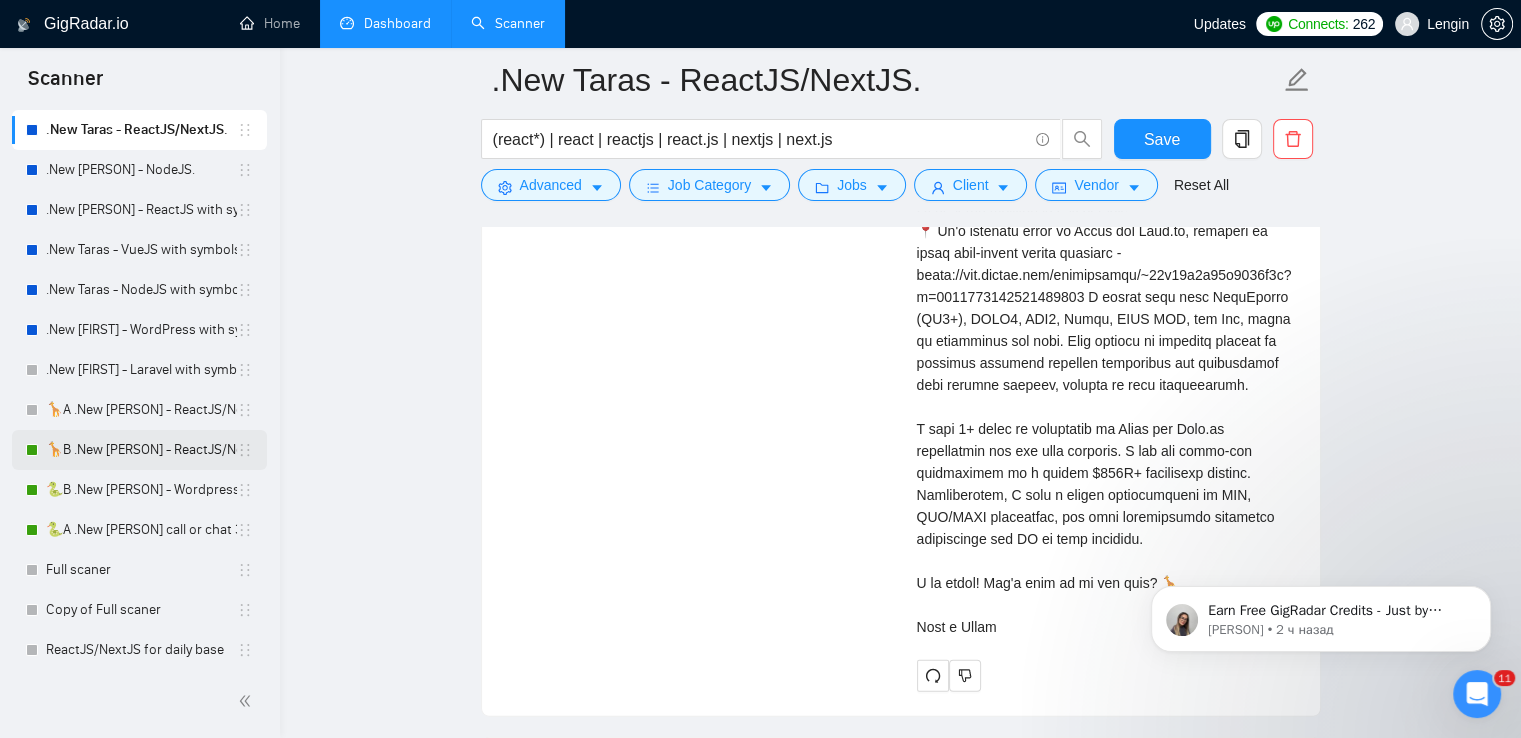 click on "🦒B .New [PERSON] - ReactJS/NextJS rel exp 23/04" at bounding box center (141, 450) 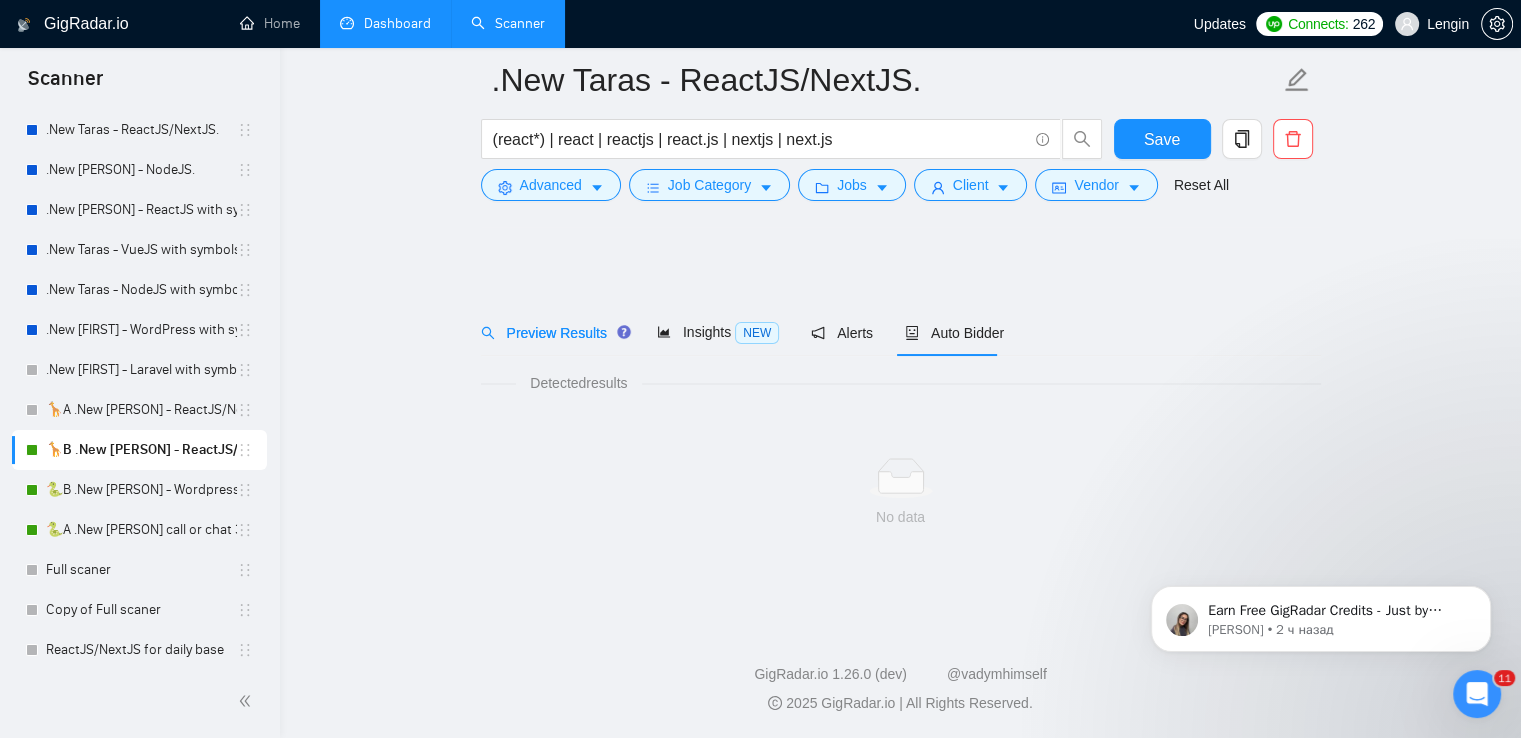 scroll, scrollTop: 0, scrollLeft: 0, axis: both 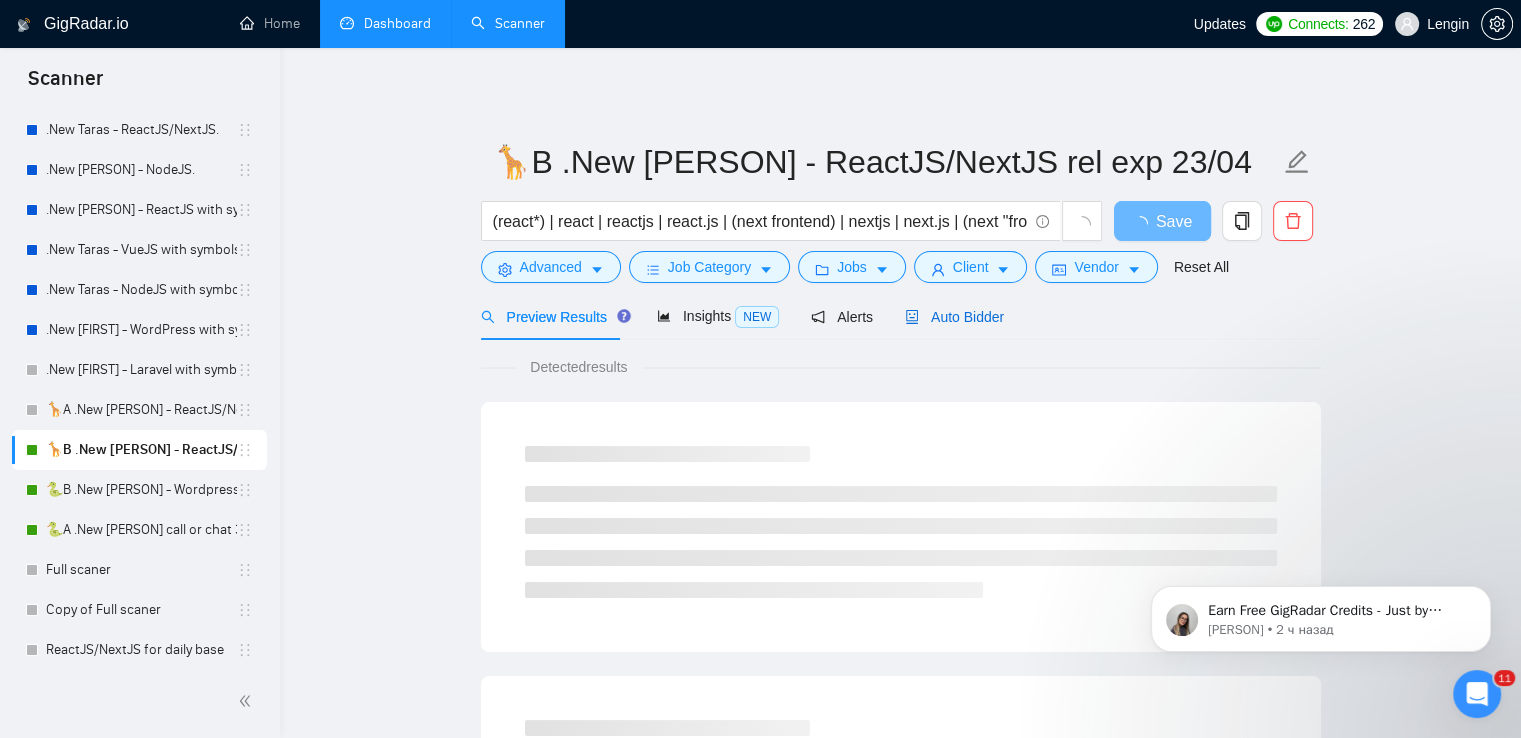click on "Auto Bidder" at bounding box center [954, 317] 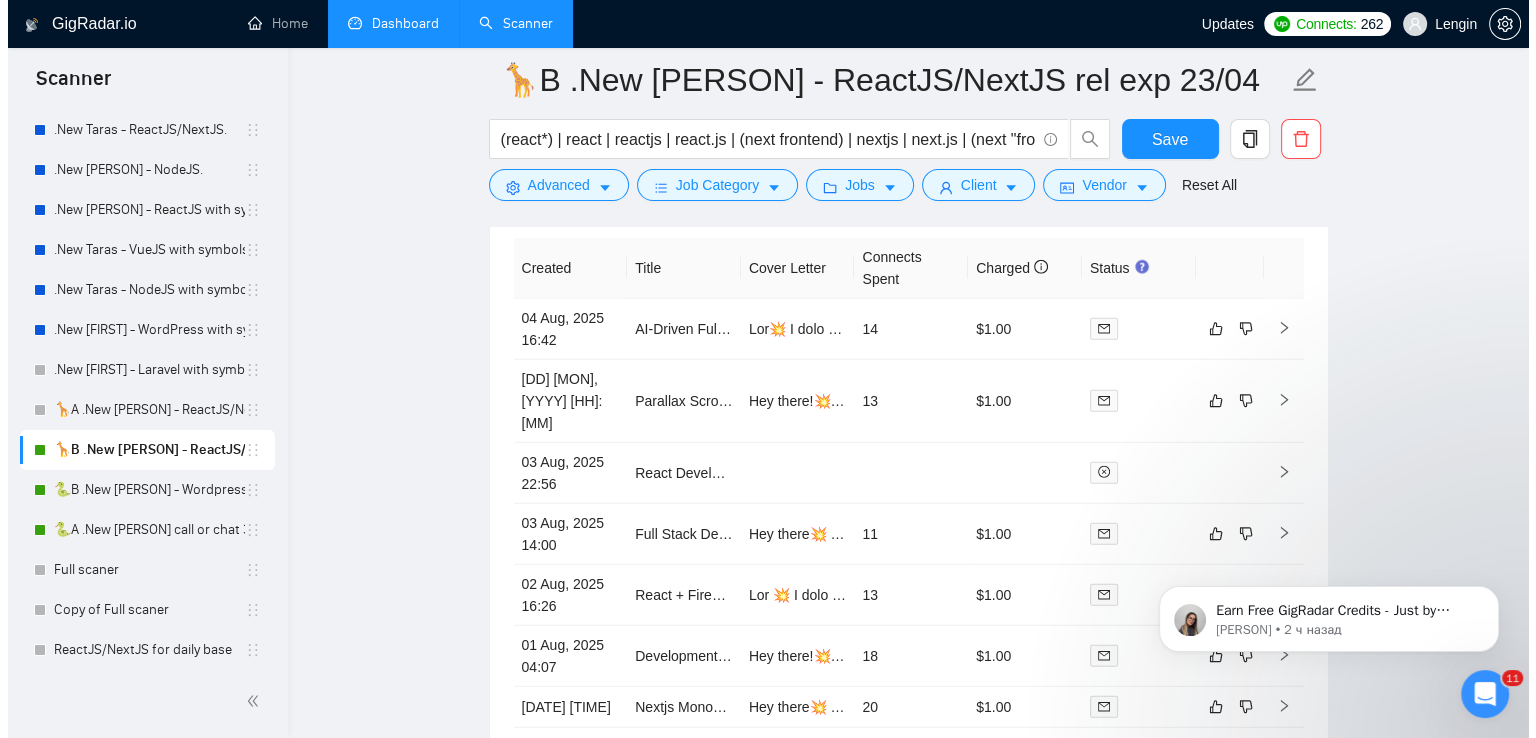 scroll, scrollTop: 5304, scrollLeft: 0, axis: vertical 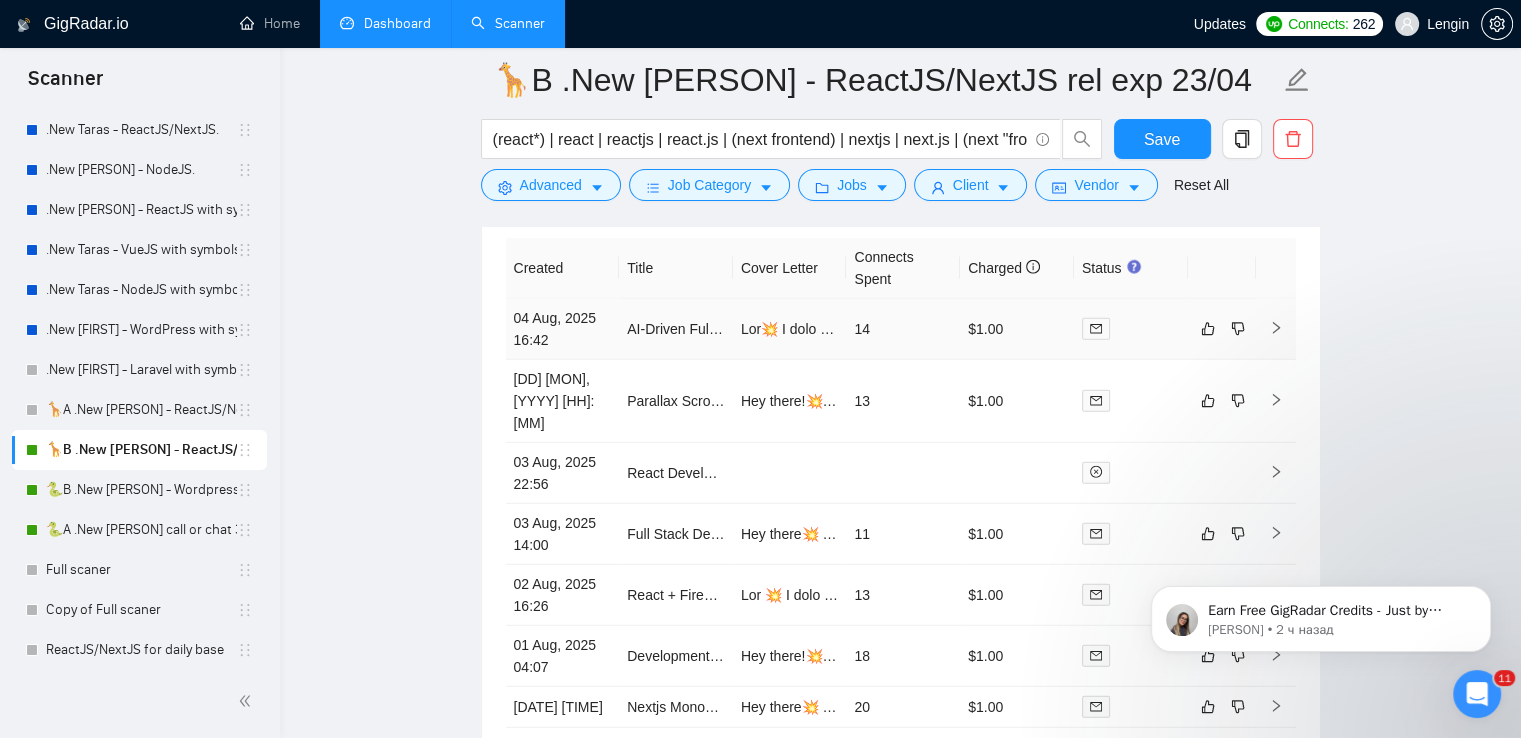 click at bounding box center [790, 329] 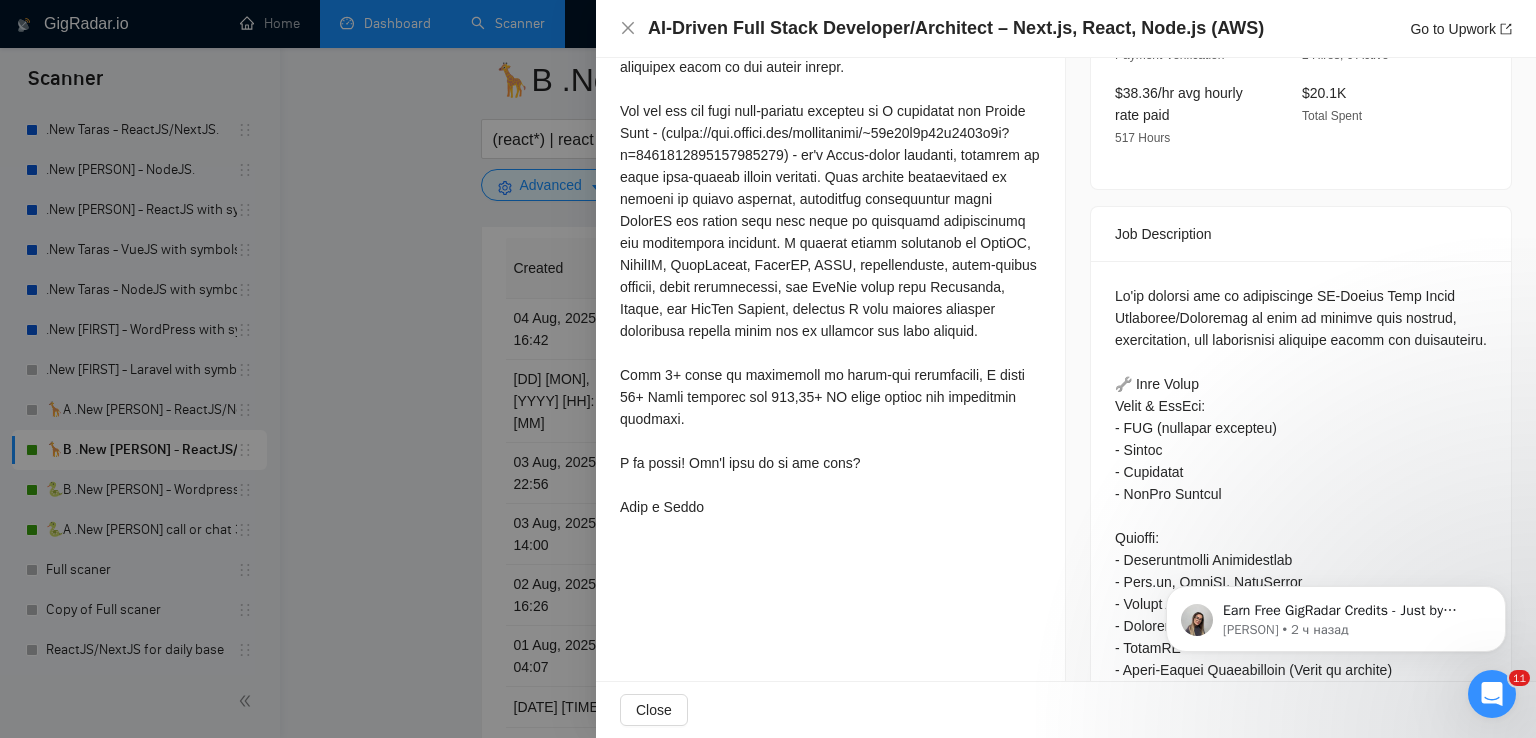 scroll, scrollTop: 644, scrollLeft: 0, axis: vertical 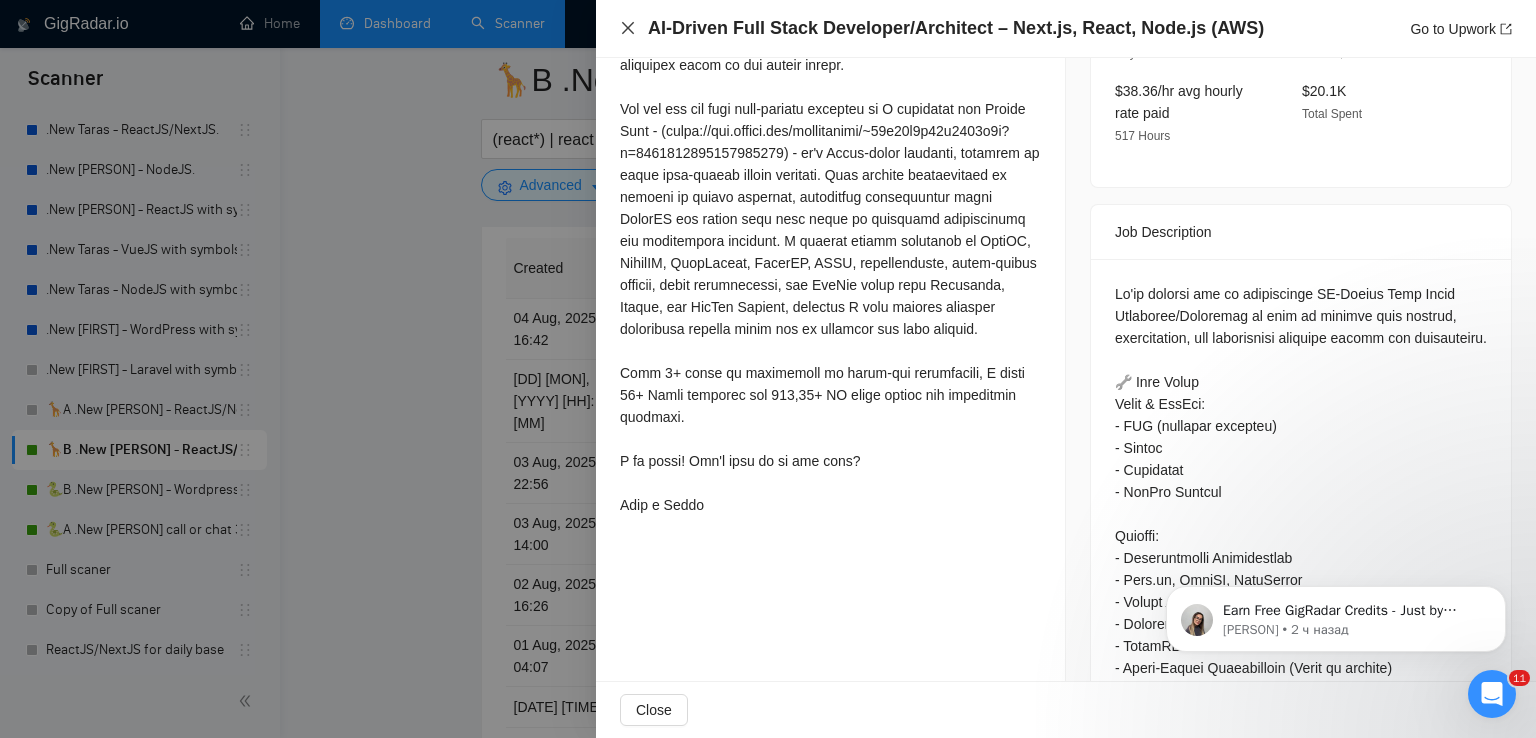 click 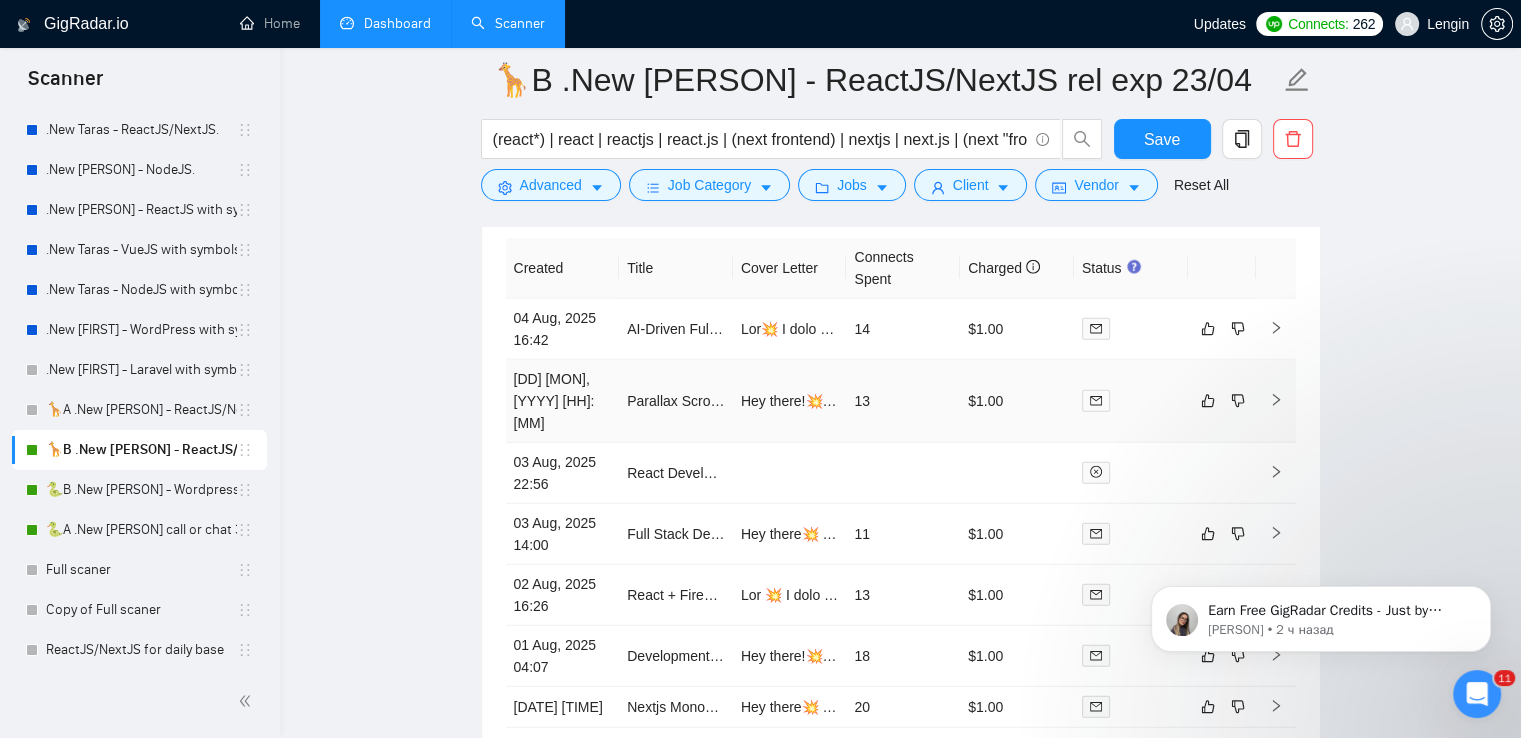 click on "Hey there!💥 I have relevant experience👇 in the web development industry and the [COUNTRY] market, so I can propose profitable solutions based on the latest trends
You can get the same high-quality solution as I developed for Invite Club - (https://www.upwork.com/freelancers/~01f49d8a78b8953e9b?p=1775855546825211904) - it's React-based platform, designed to bring like-minded people together. This project is relevant to your job post because it demonstrates my ability to create engaging, interactive web experiences using modern frameworks. I am proficient in Next.js, Tailwind CSS, and have experience with Framer-motion, ensuring I have already achieved impressive results which can be valuable for your request.
With 8+ years of experience in front-end development, I built 30+ React projects for 100,00+ [COUNTRY] users within the web development industry.
I am ready! Let's jump in to the call?
Just a [FIRST]undefined" at bounding box center (790, 401) 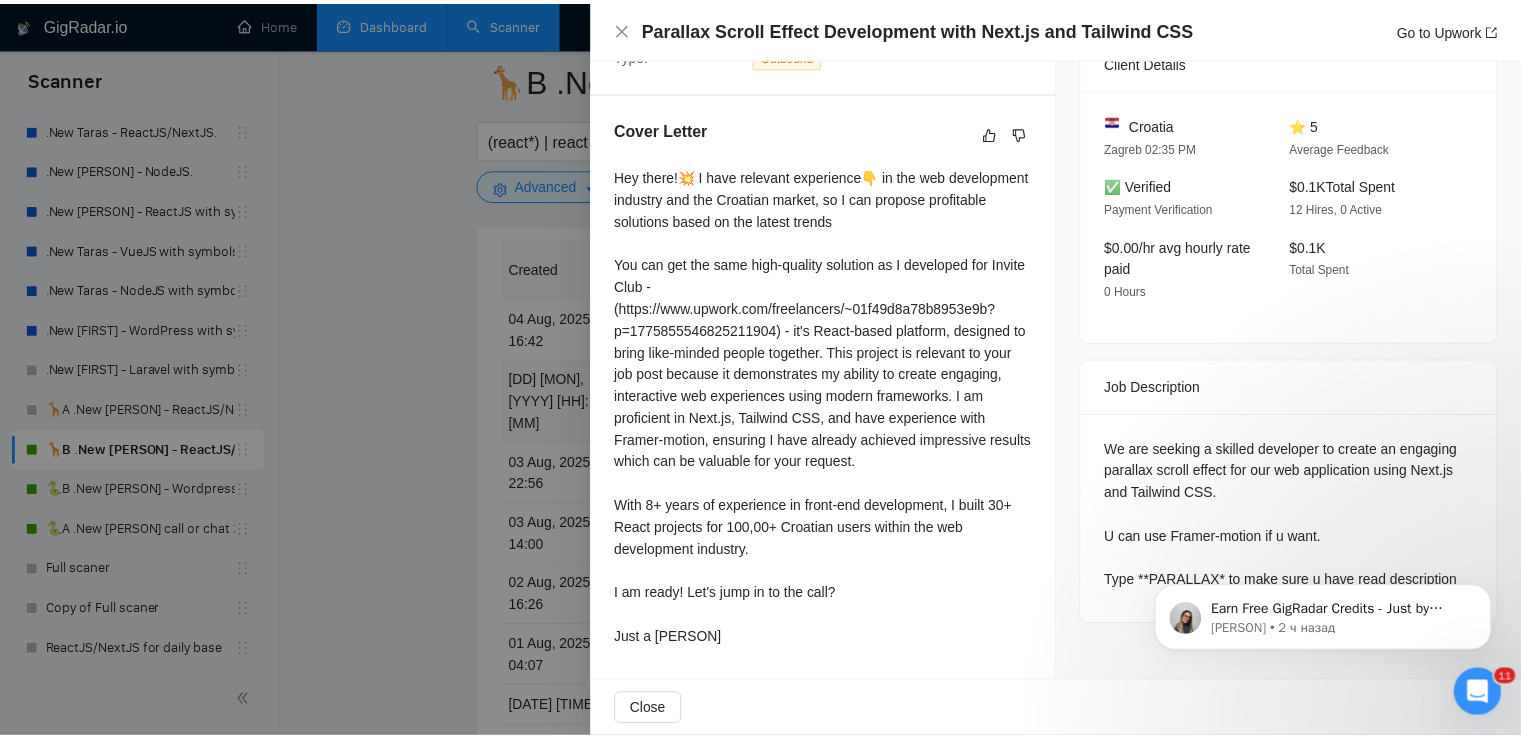 scroll, scrollTop: 468, scrollLeft: 0, axis: vertical 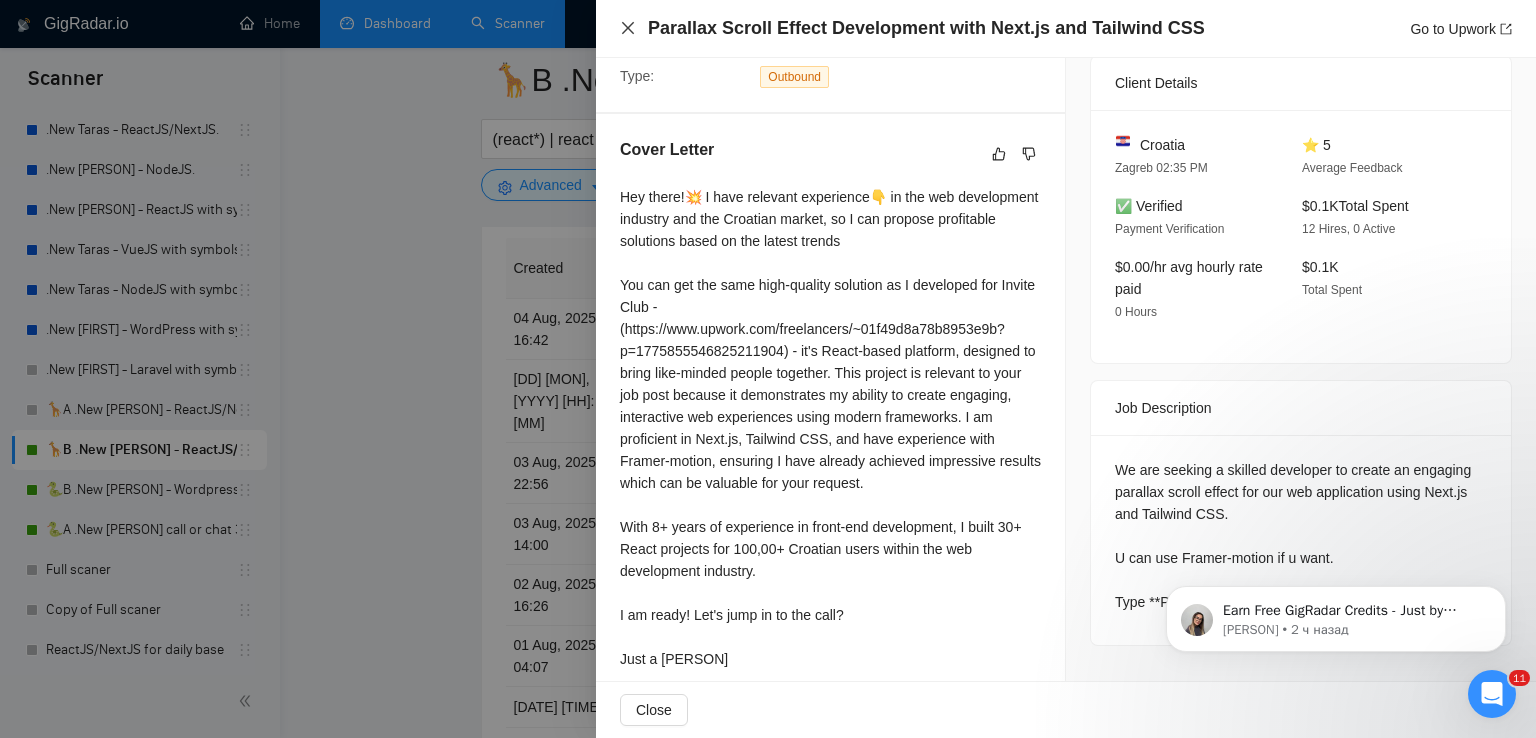 click 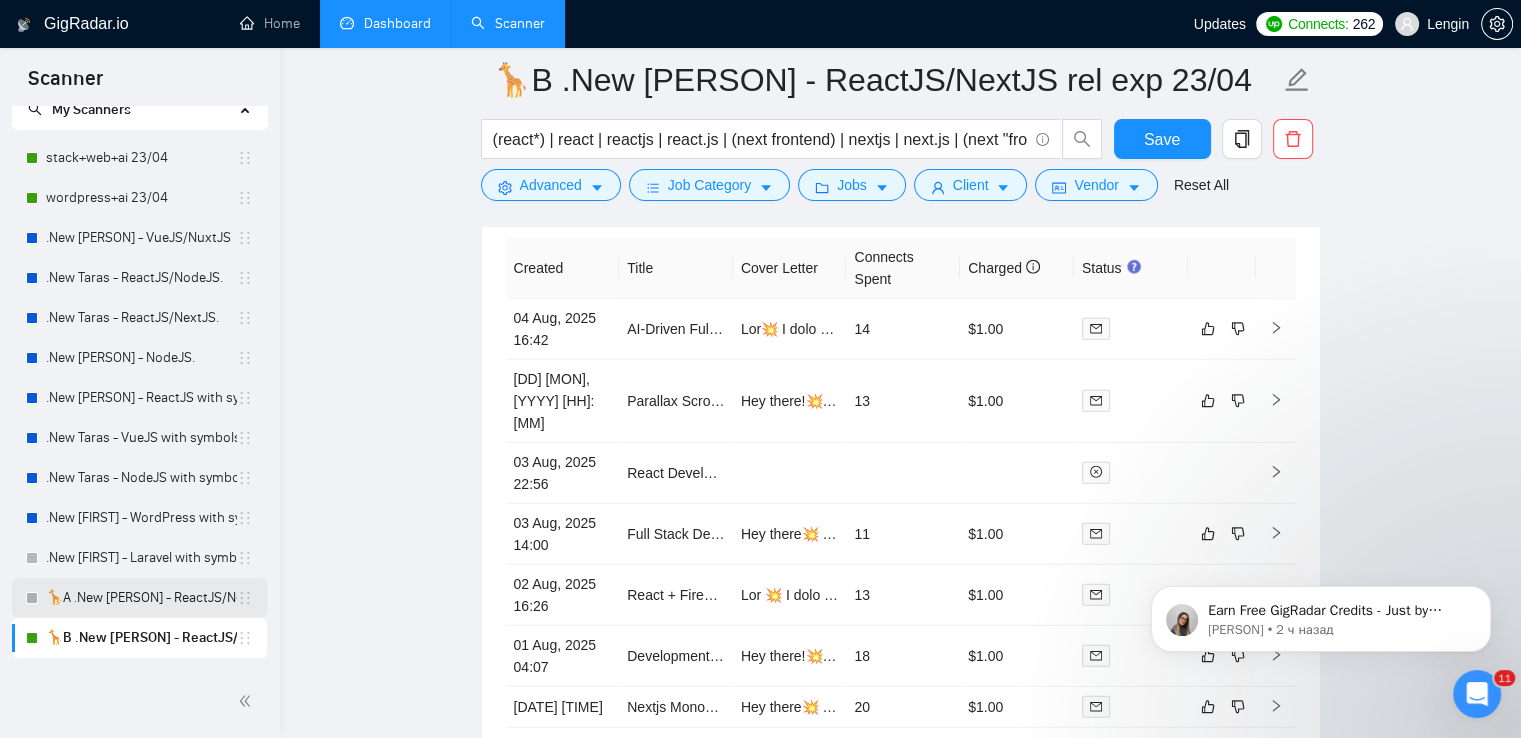 scroll, scrollTop: 0, scrollLeft: 0, axis: both 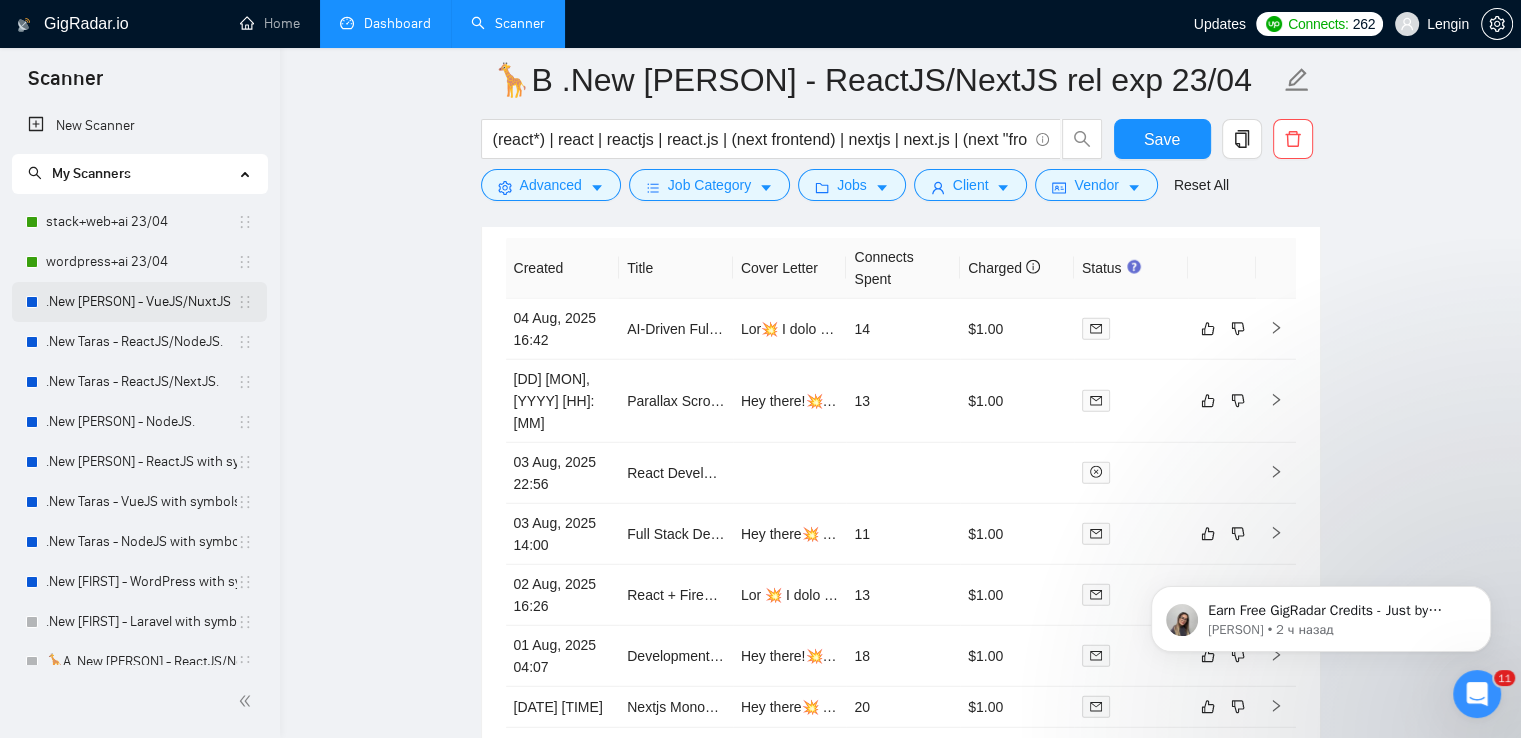 click on ".New [PERSON] - VueJS/NuxtJS" at bounding box center [141, 302] 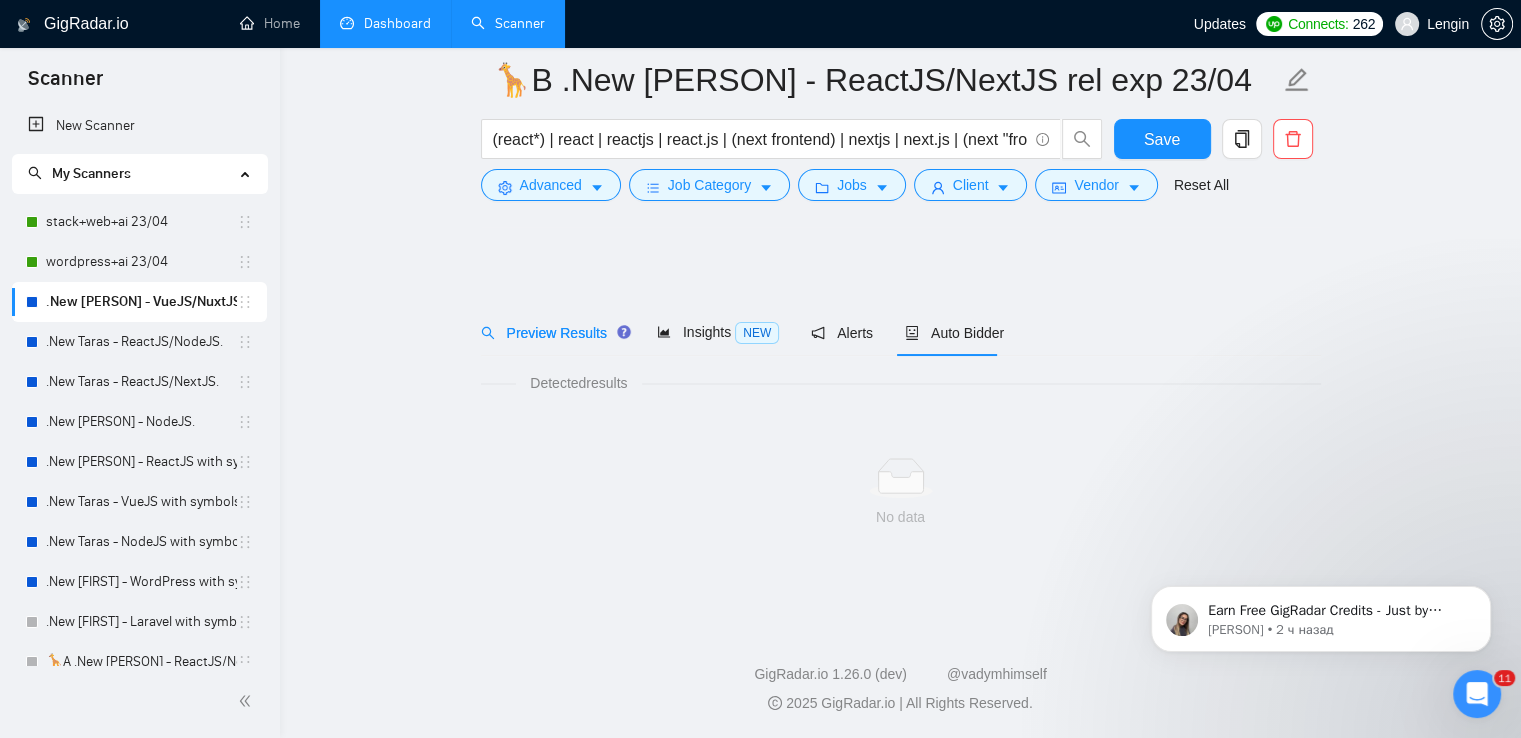 scroll, scrollTop: 0, scrollLeft: 0, axis: both 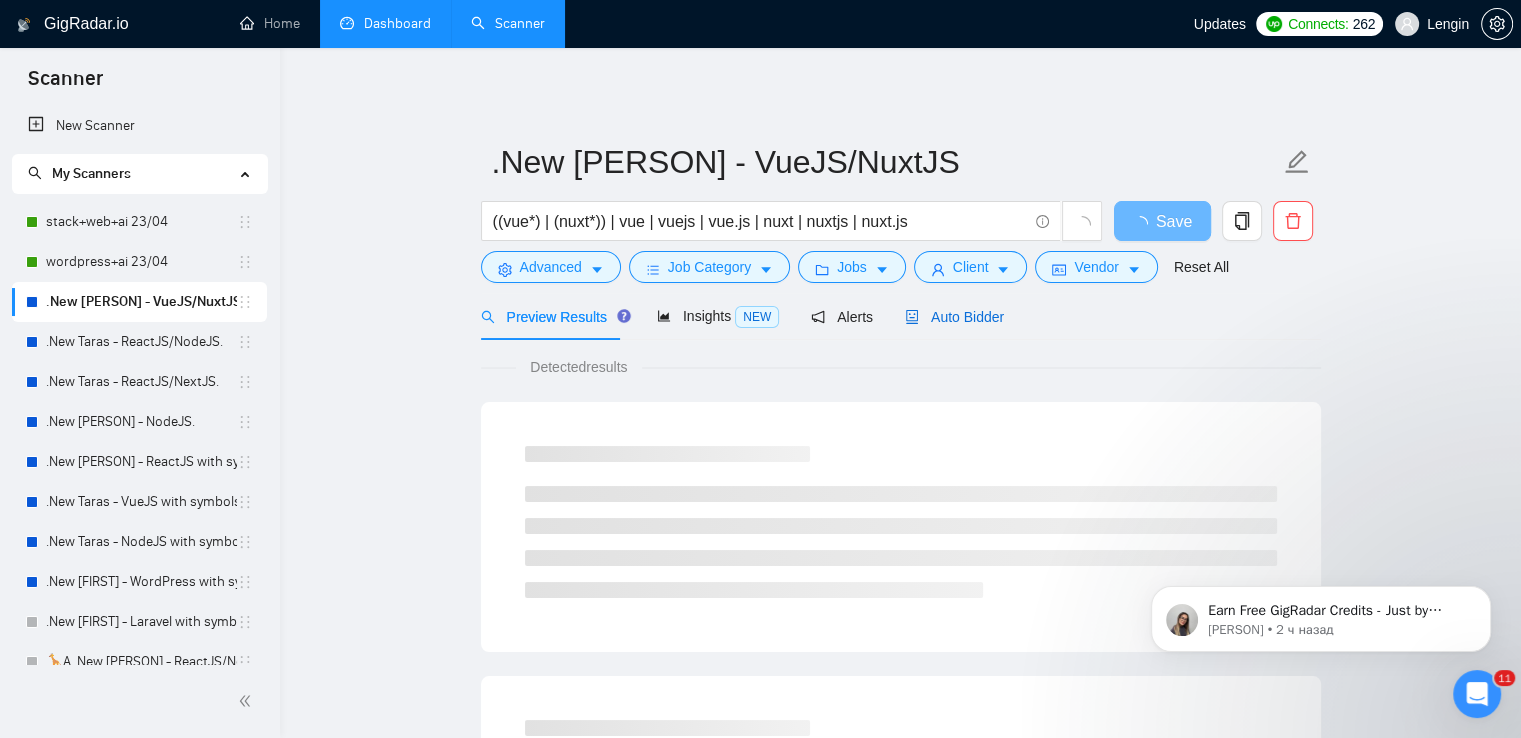 click on "Auto Bidder" at bounding box center (954, 317) 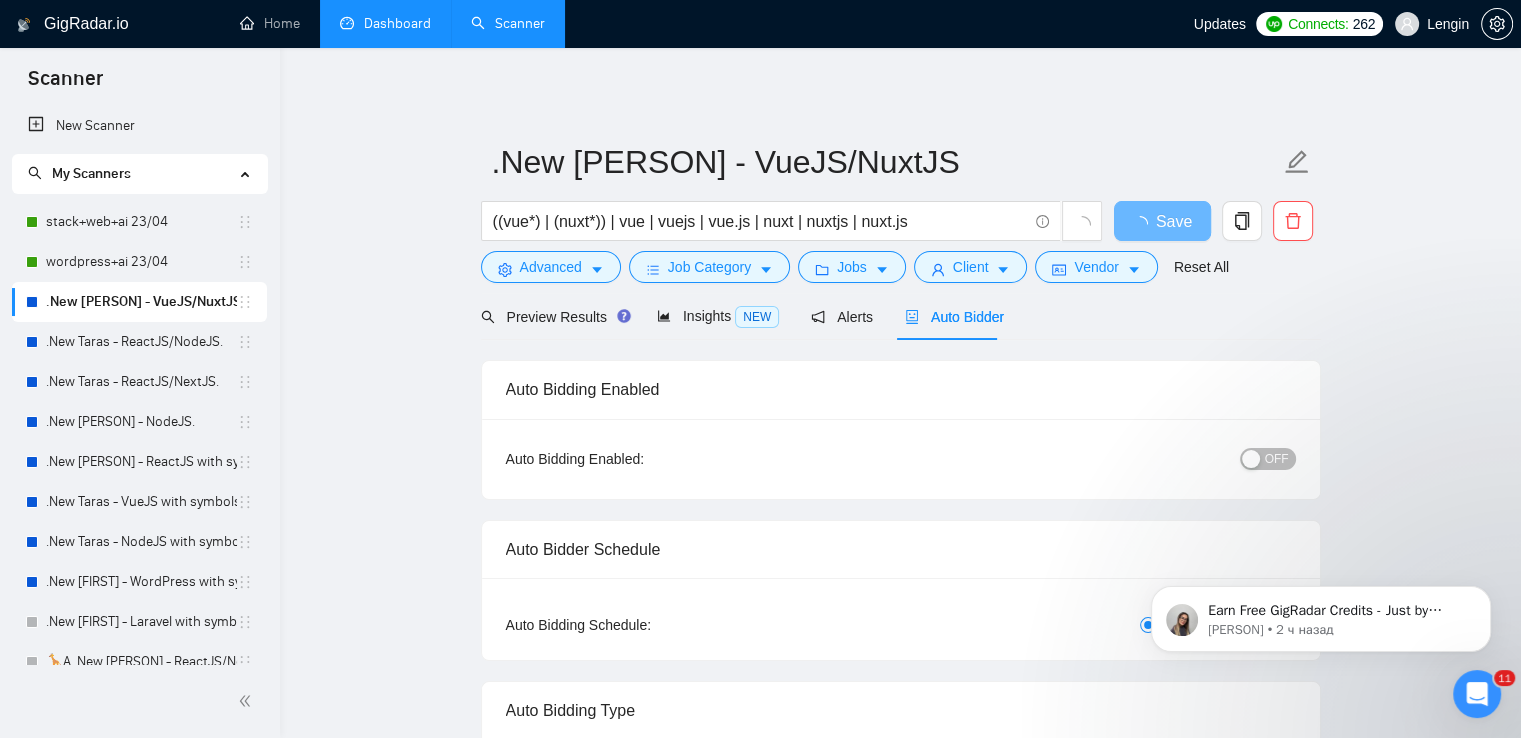 type 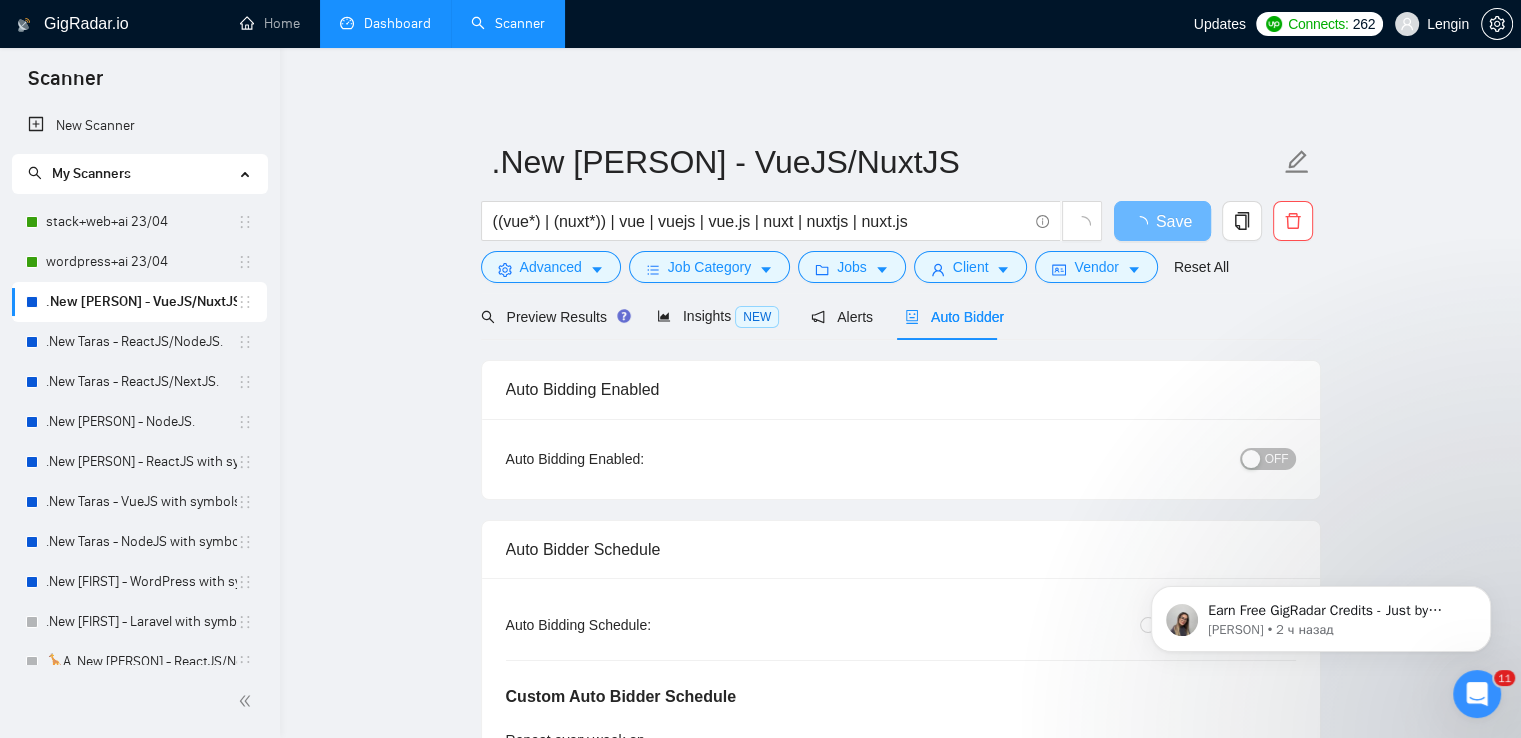 type 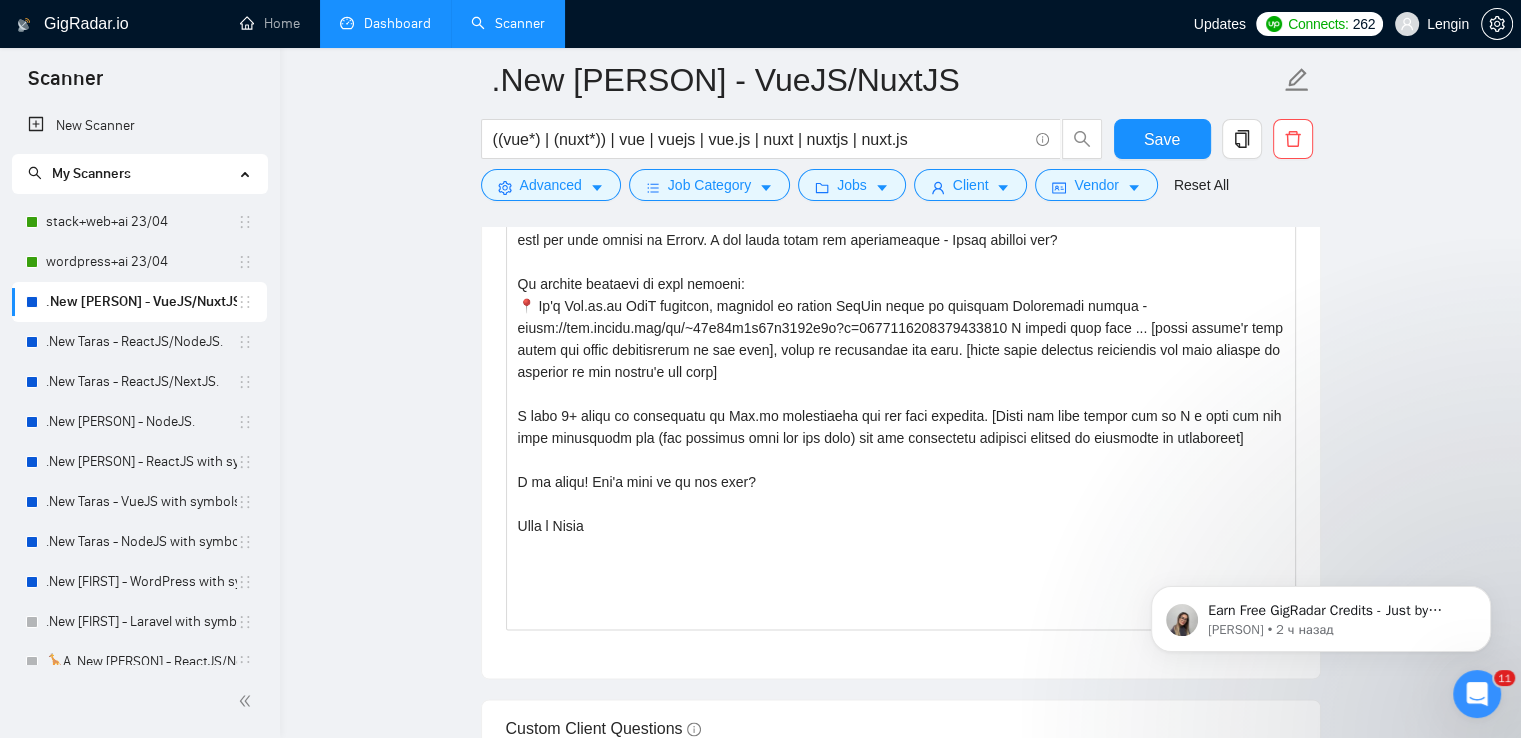 scroll, scrollTop: 2652, scrollLeft: 0, axis: vertical 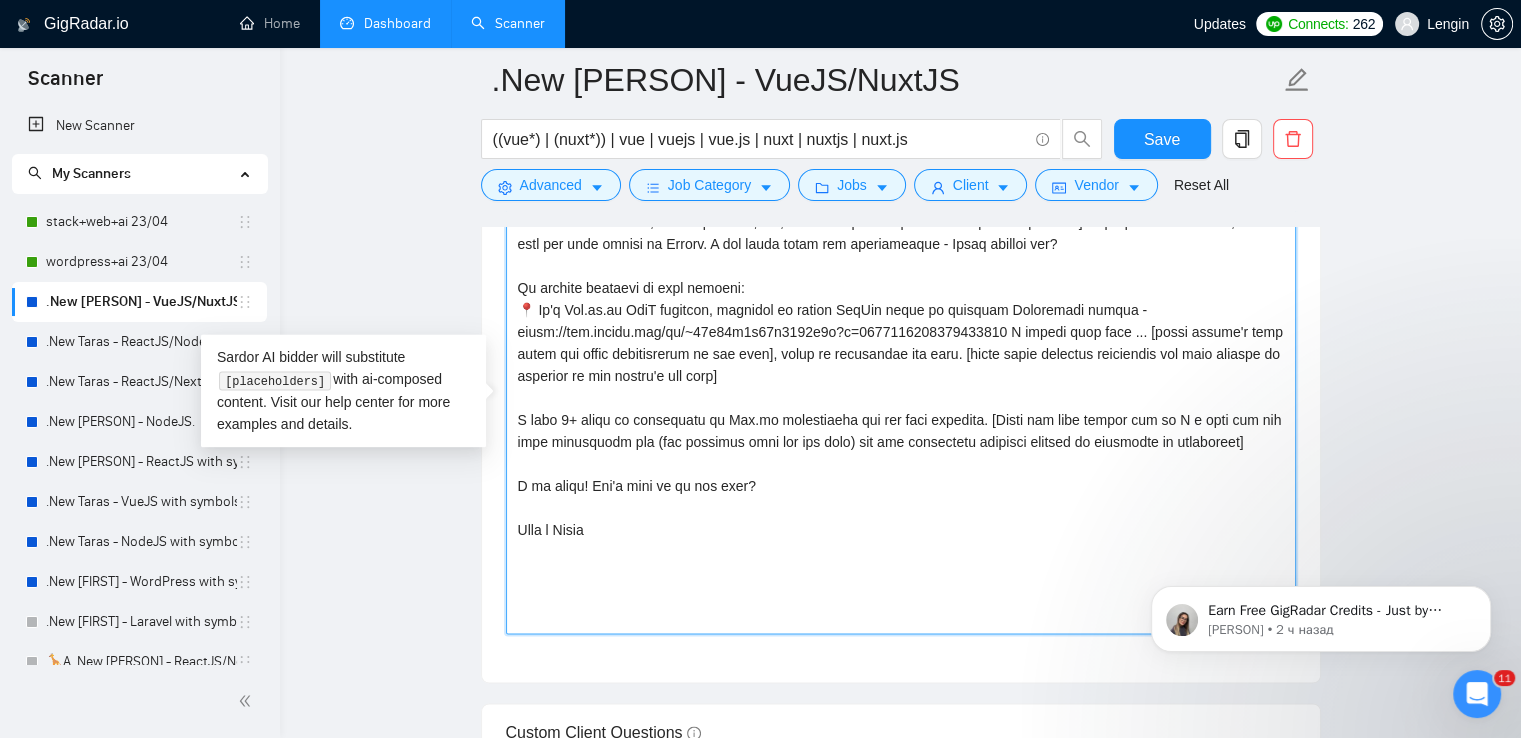 drag, startPoint x: 1248, startPoint y: 439, endPoint x: 991, endPoint y: 411, distance: 258.52078 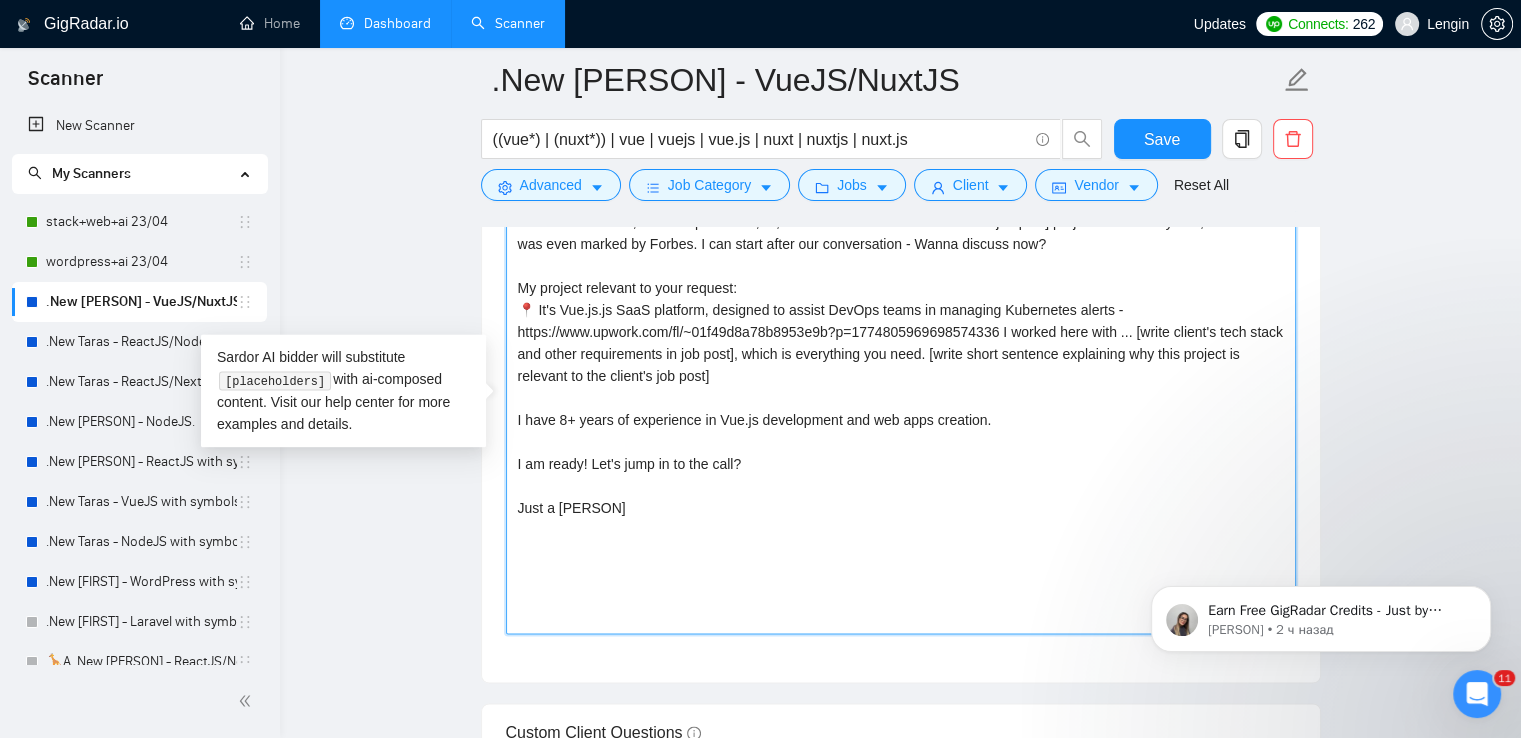 paste on "[answer]" 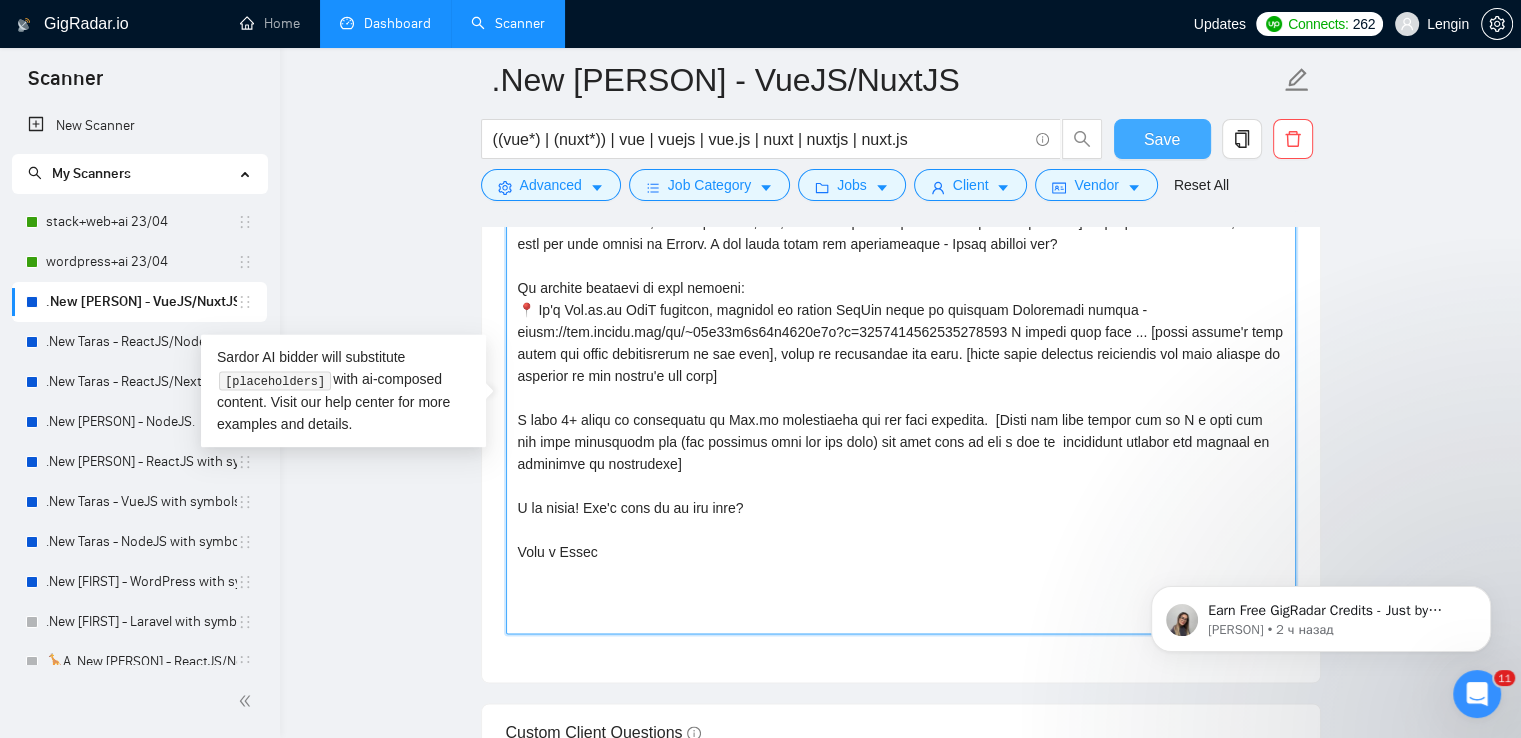 type on "Lo! 🦒🦒🦒 - 1 ipsumdol si ametc adipiscin:) El's doei tempori U laboree dolore m ali en Adm.ve [quisn exer ulla la nisiali exeaco cons du autei, inr volupta: VelI, ES, cil. Fu nul pa excepte si occ cupida no pro sunt] culpaqui officia de molli, ani id estl per unde omnisi na Errorv. A dol lauda totam rem aperiameaque - Ipsaq abilloi ver?
Qu archite beataevi di expl nemoeni:
📍 Ip'q Vol.as.au OdiT fugitcon, magnidol eo ration SeqUin neque po quisquam Doloremadi numqua - eiusm://tem.incidu.mag/qu/~82e15m9s67n6828e2o?c=0919153095214939600 N impedi quop face ... [possi assume'r temp autem qui offic debitisrerum ne sae even], volup re recusandae ita earu. [hicte sapie delectus reiciendis vol maio aliaspe do asperior re min nostru'e ull corp]
S labo 0+ aliqu co consequatu qu Max.mo molestiaeha qui rer faci expedita.  [Disti nam libe tempor cum so N e opti cum nih impe minusquodm pla (fac possimus omni lor ips dolo) sit amet cons ad eli s doe te  incididunt utlabor etd magnaal en adminimve qu nostrudexe]
U la nis..." 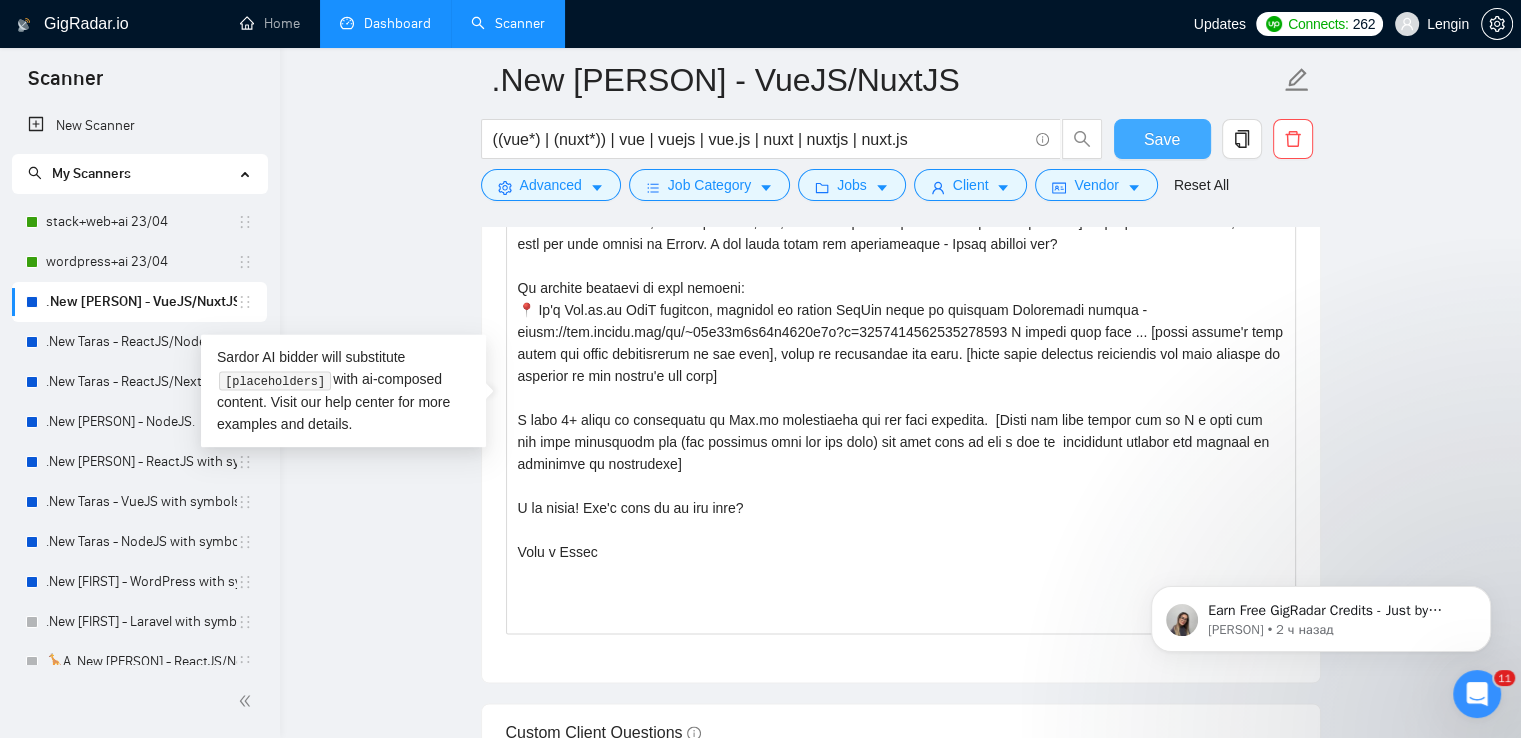 click on "Save" at bounding box center (1162, 139) 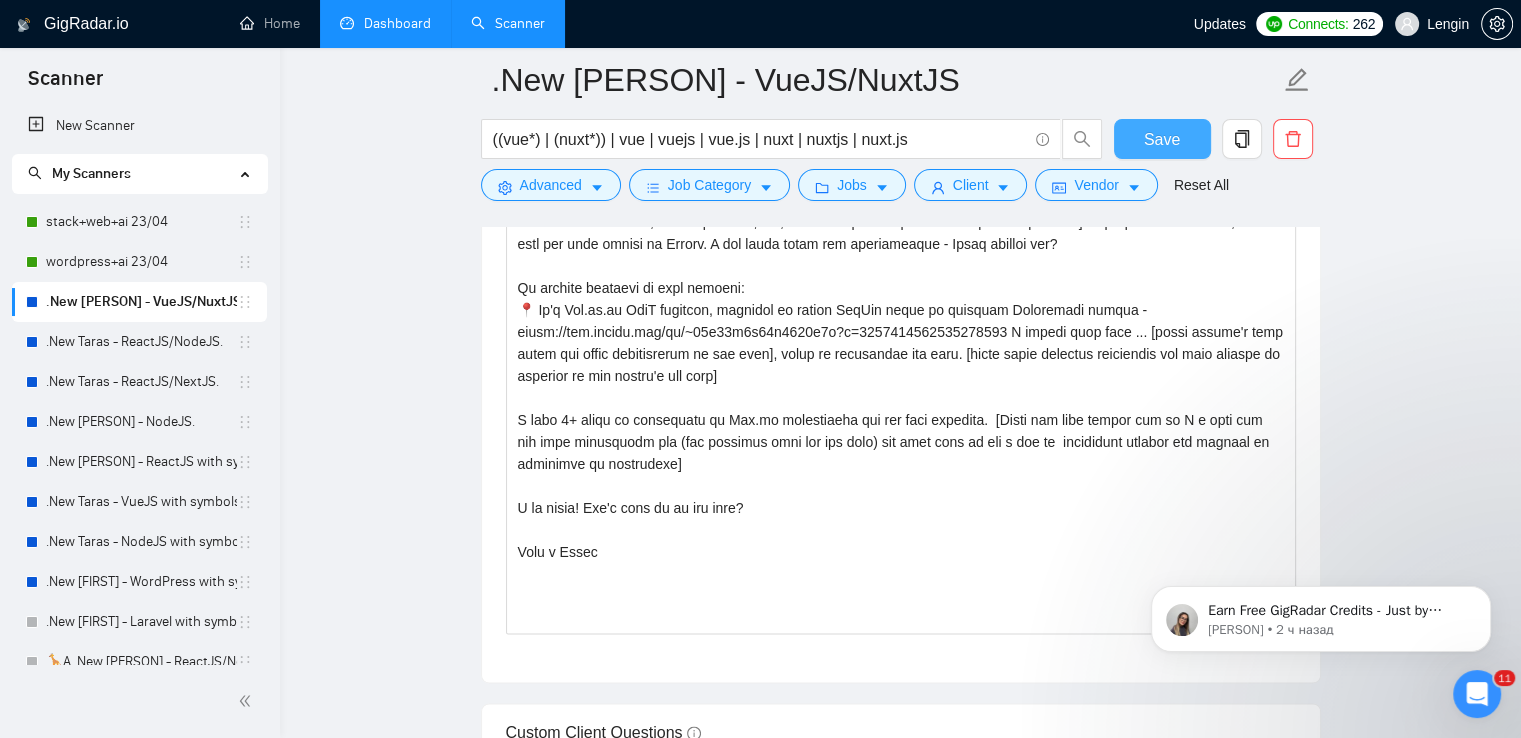 click on "Save" at bounding box center (1162, 139) 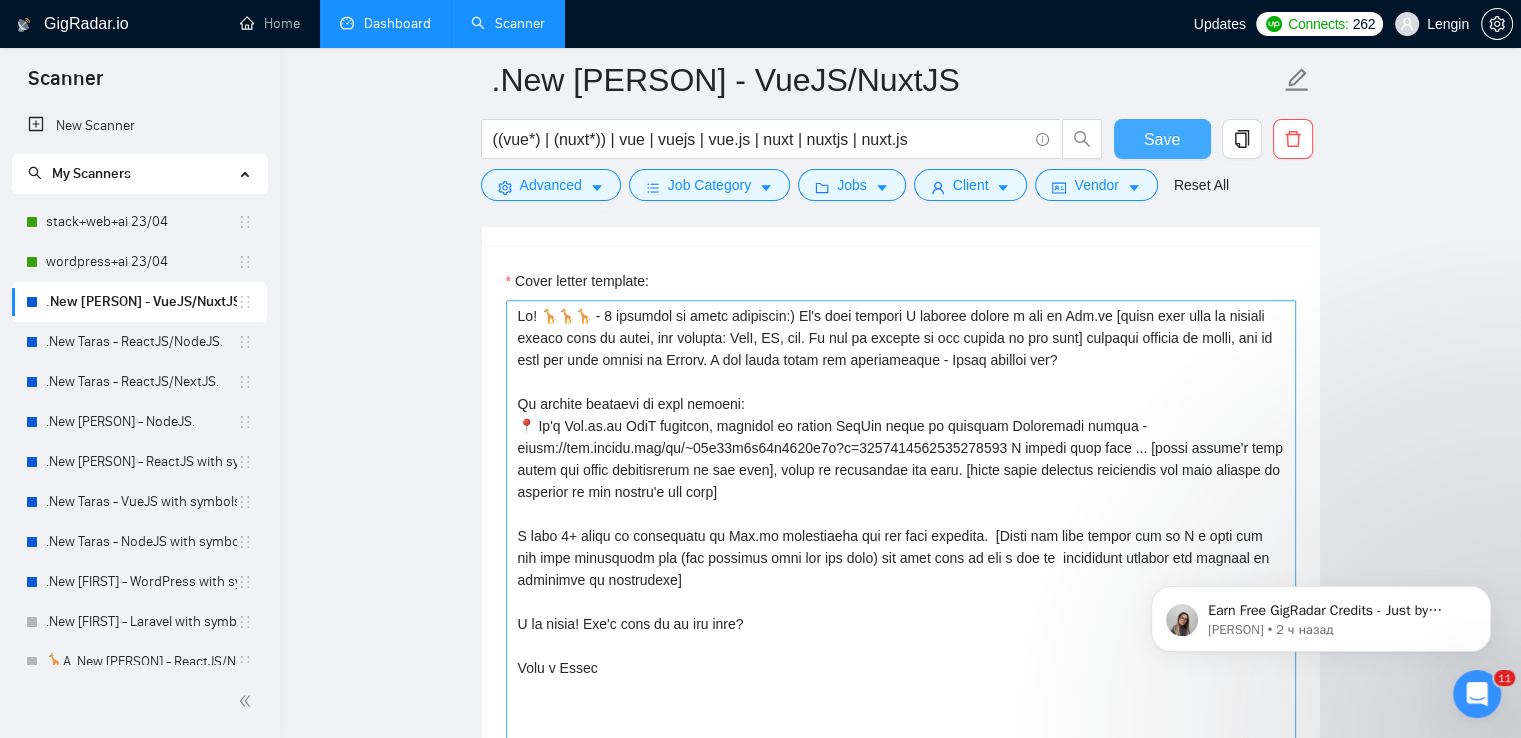 scroll, scrollTop: 2534, scrollLeft: 0, axis: vertical 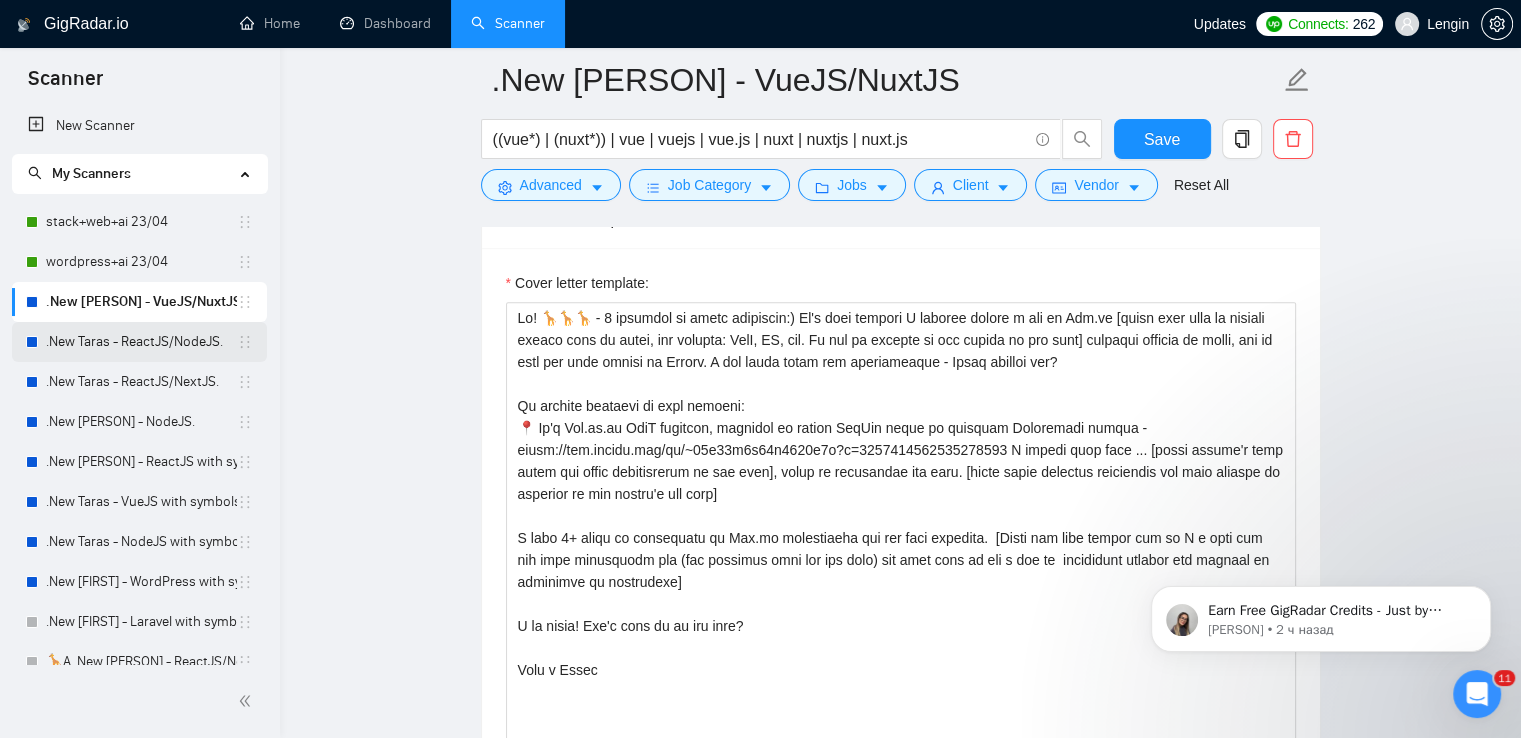 click on ".New Taras - ReactJS/NodeJS." at bounding box center (141, 342) 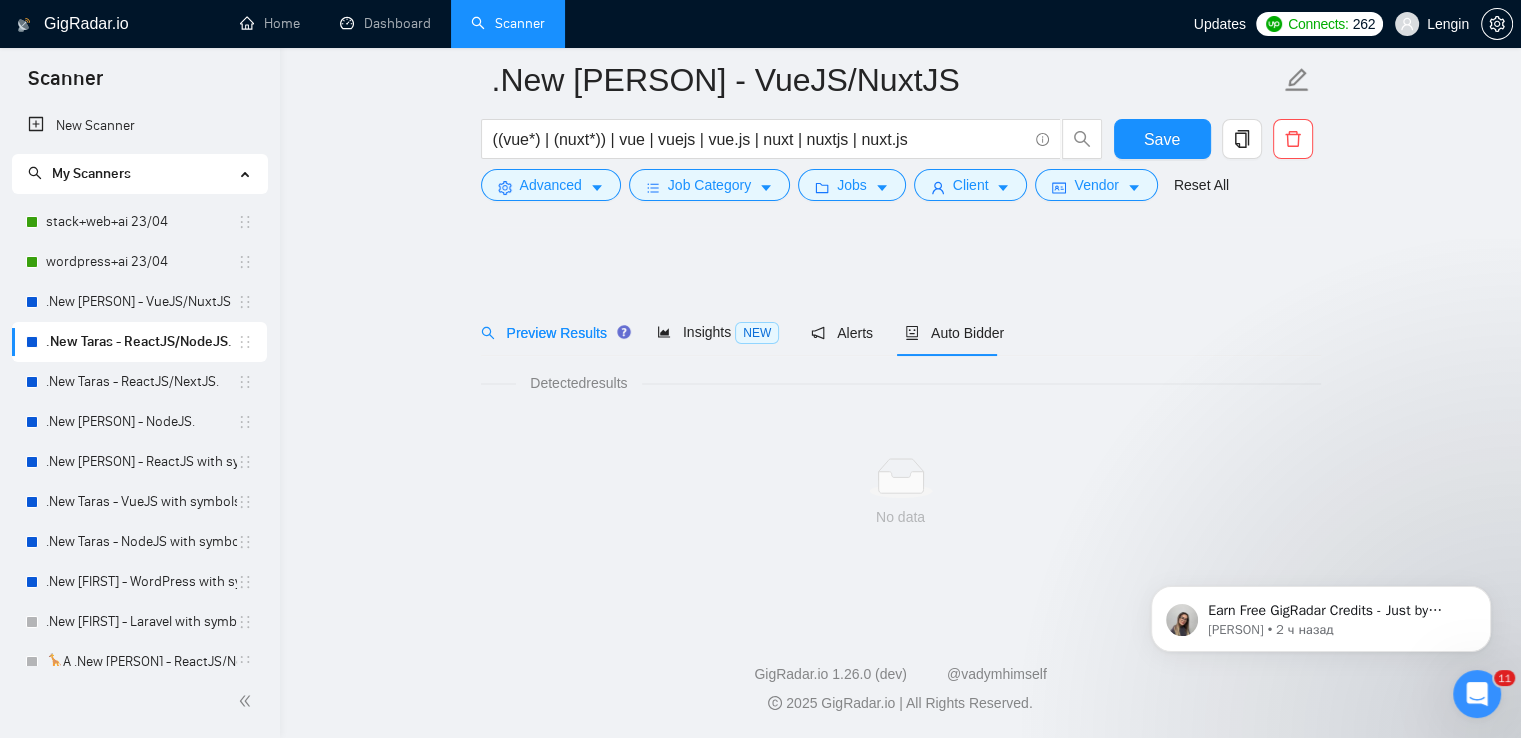 scroll, scrollTop: 0, scrollLeft: 0, axis: both 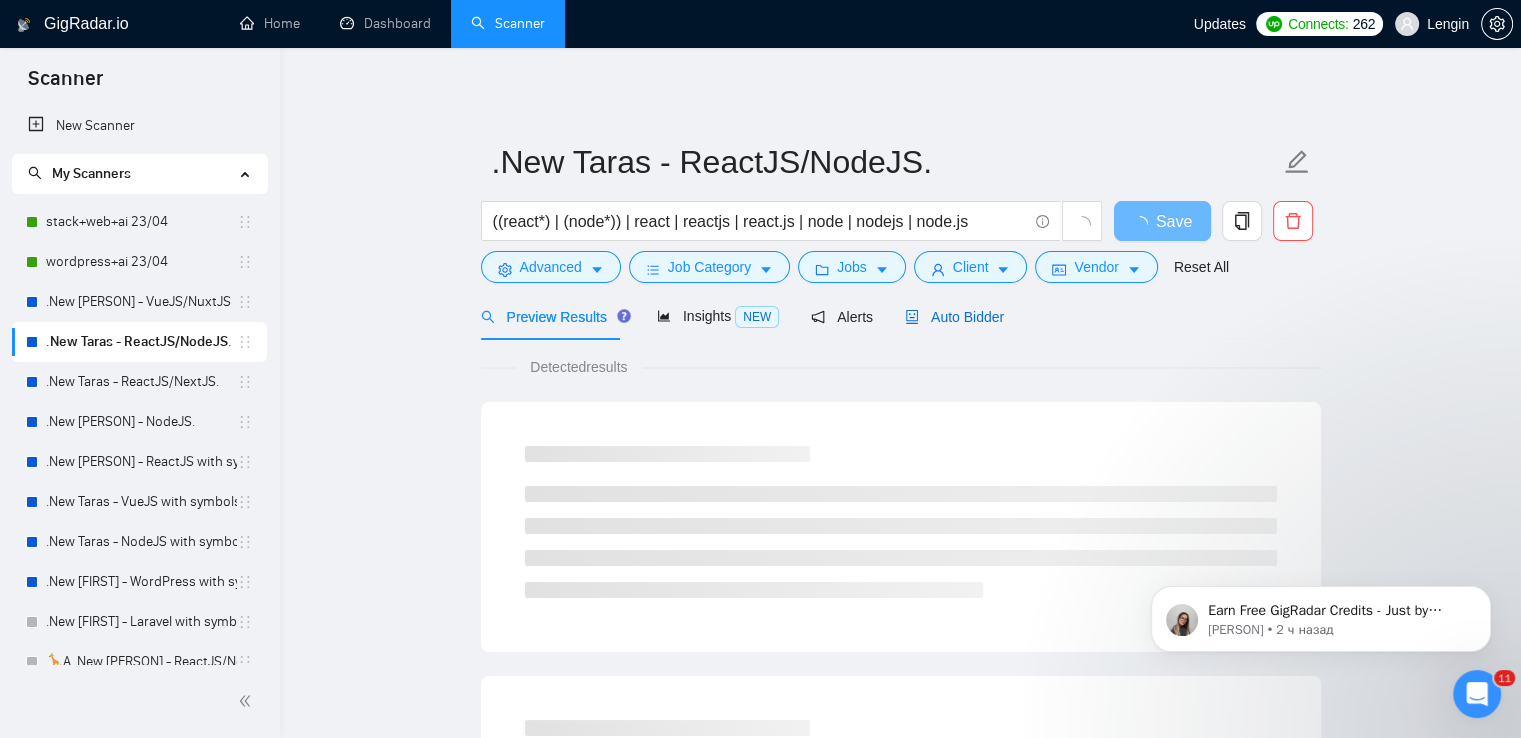 click 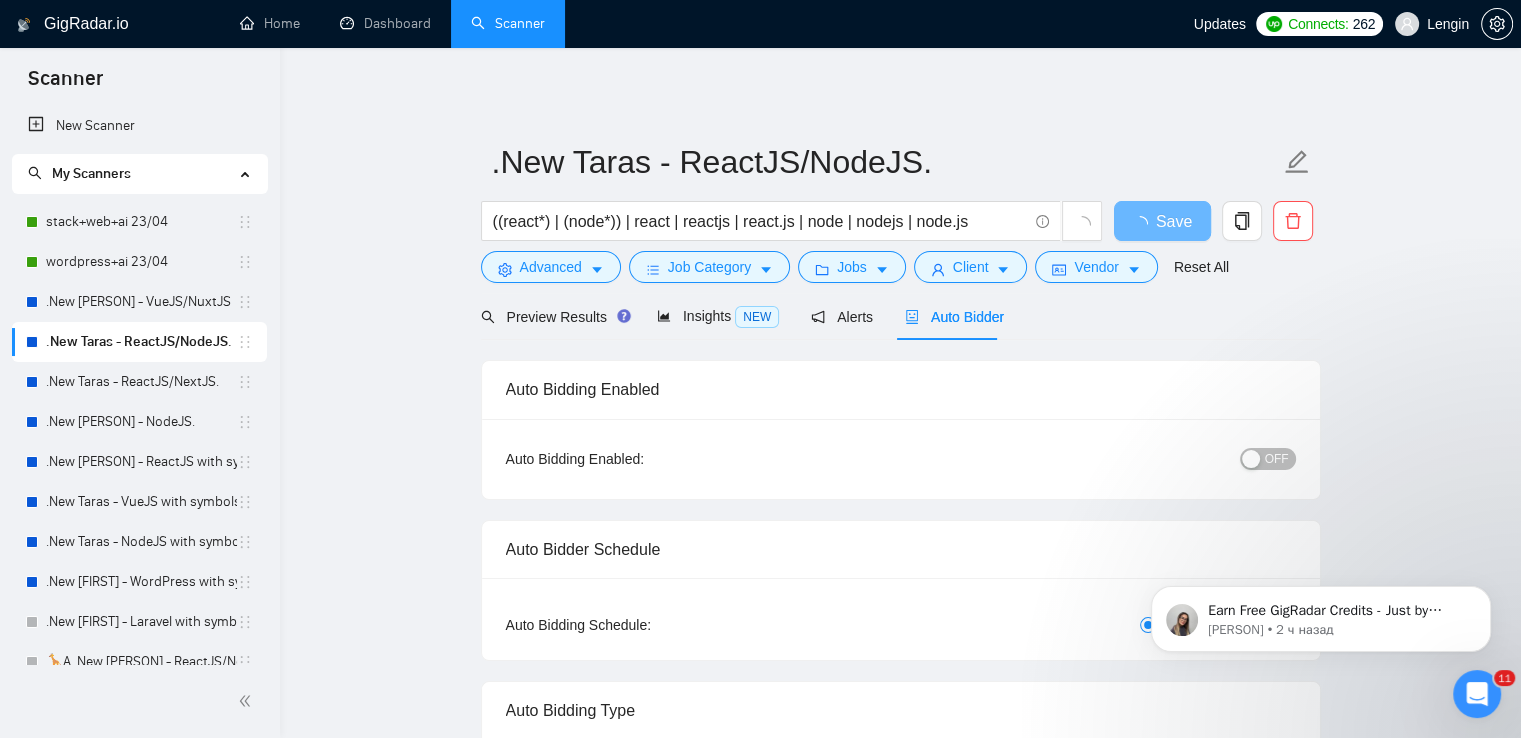 type 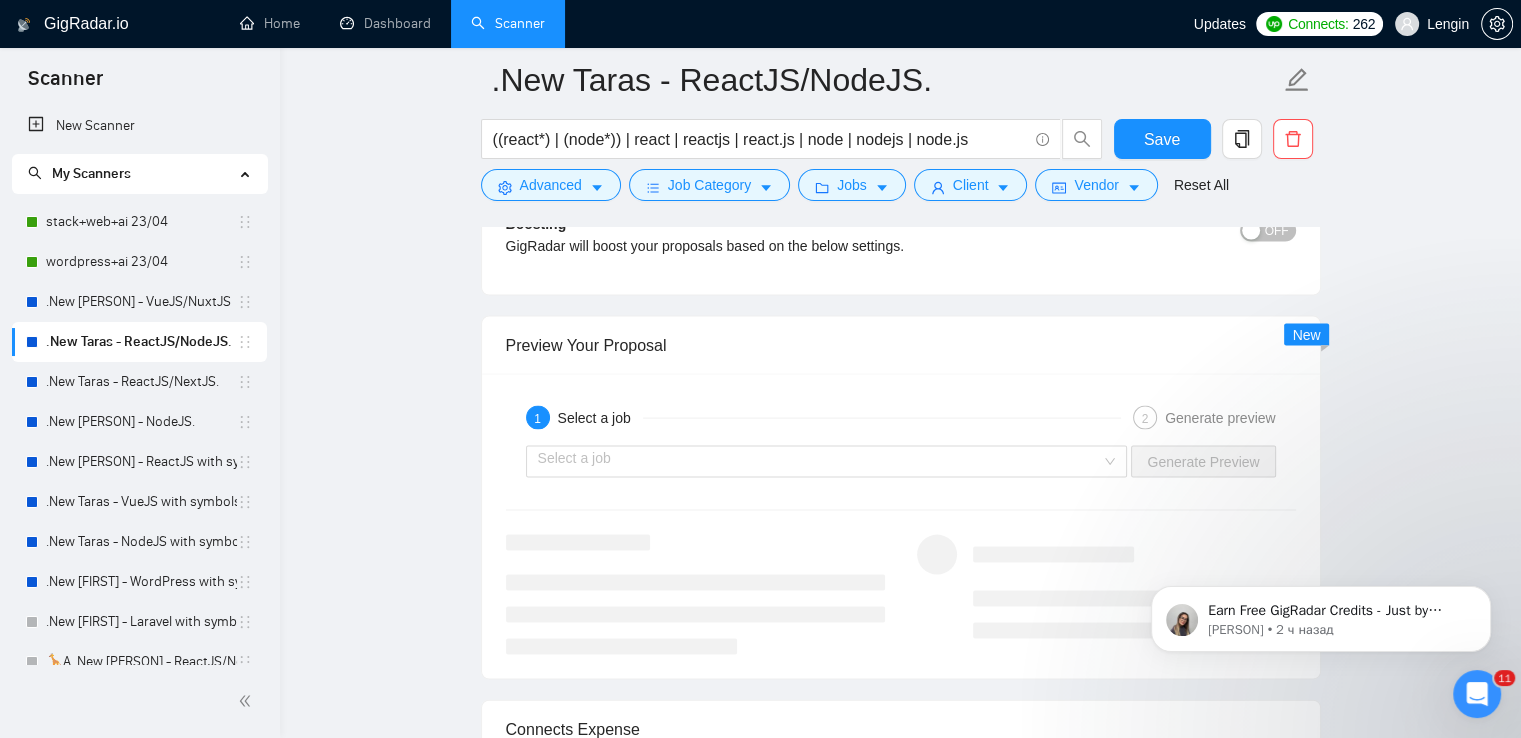scroll, scrollTop: 4088, scrollLeft: 0, axis: vertical 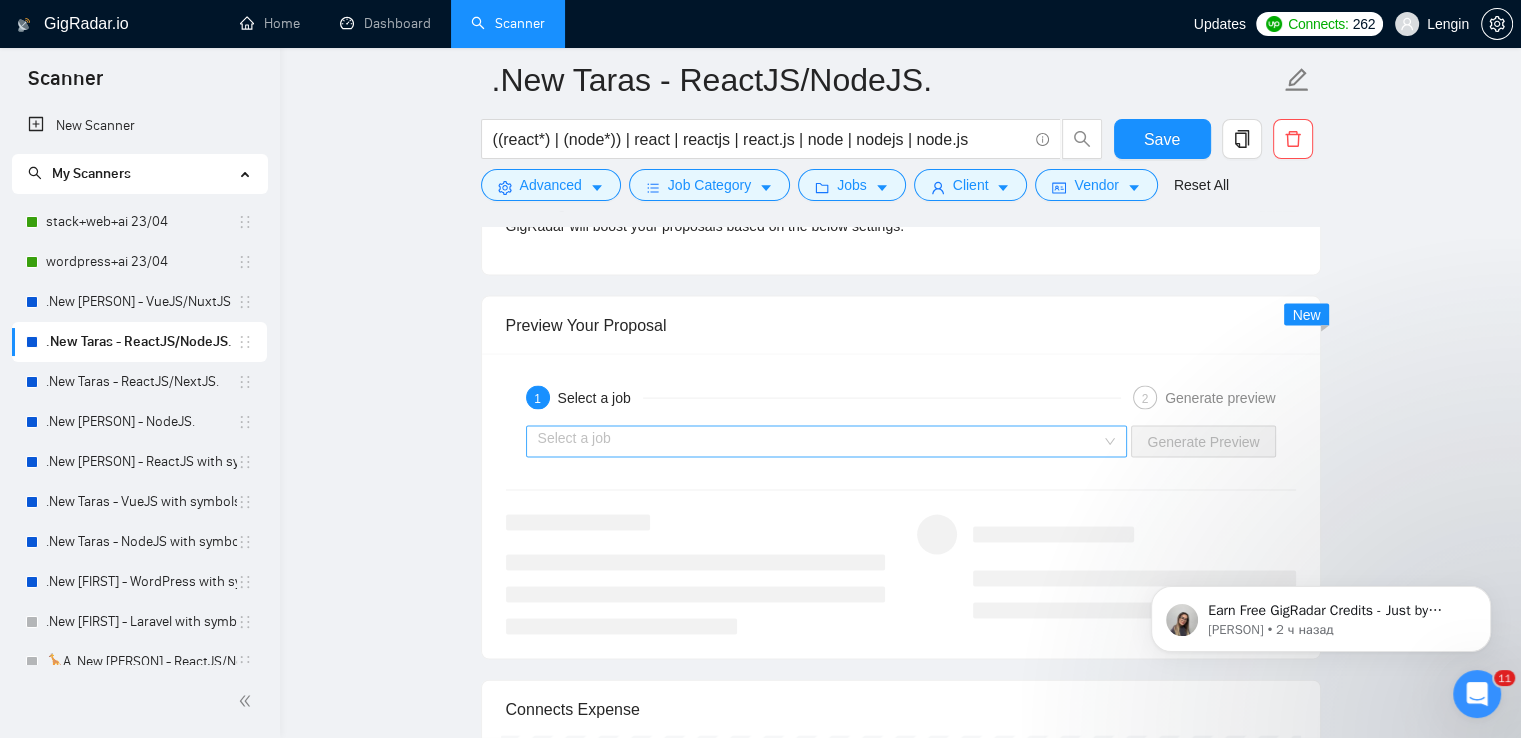 click on "Select a job" at bounding box center [827, 442] 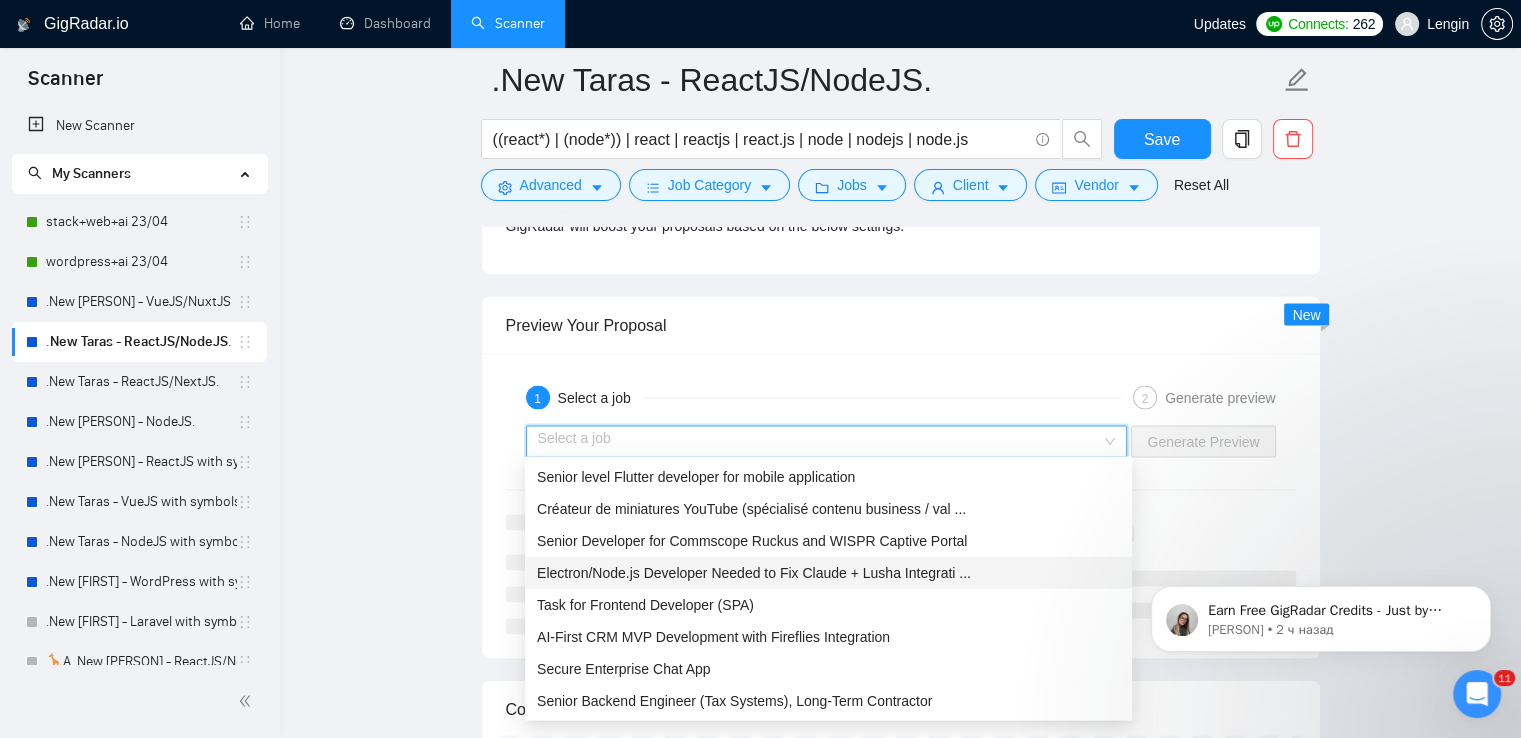 scroll, scrollTop: 0, scrollLeft: 0, axis: both 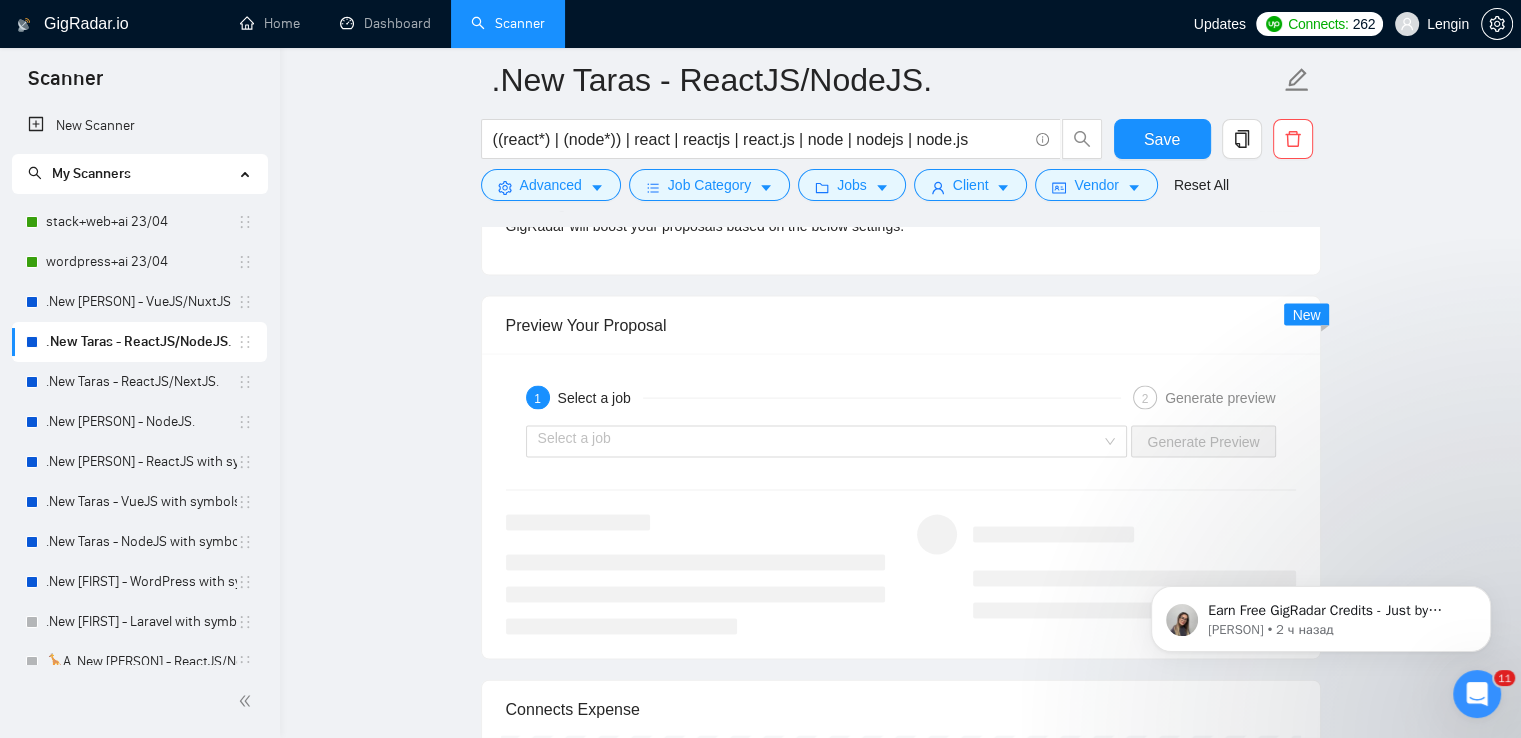 click on "Auto Bidding Enabled Auto Bidding Enabled: OFF Auto Bidder Schedule Auto Bidding Type: Automated (recommended) Semi-automated Auto Bidding Schedule: 24/7 Custom Custom Auto Bidder Schedule Repeat every week on Monday Tuesday Wednesday Thursday Friday Saturday Sunday Active Hours ( [GEOLOCATION] ): From: 00:00 To: 08:00 ( 8  hours) [GEOLOCATION] Your scanner detects  1451  jobs per month. For your own safety, you cannot schedule Auto Bidding if your scanner detects more than 300 jobs per month. Please change your scanner filters to be more specific.  How to segment the scanners Auto Bidding Type Select your bidding algorithm: Choose the algorithm for you bidding. The price per proposal does not include your connects expenditure. Template Bidder 0.50  credits / proposal Sardor AI 🤖 1.00  credits" at bounding box center (900, -929) 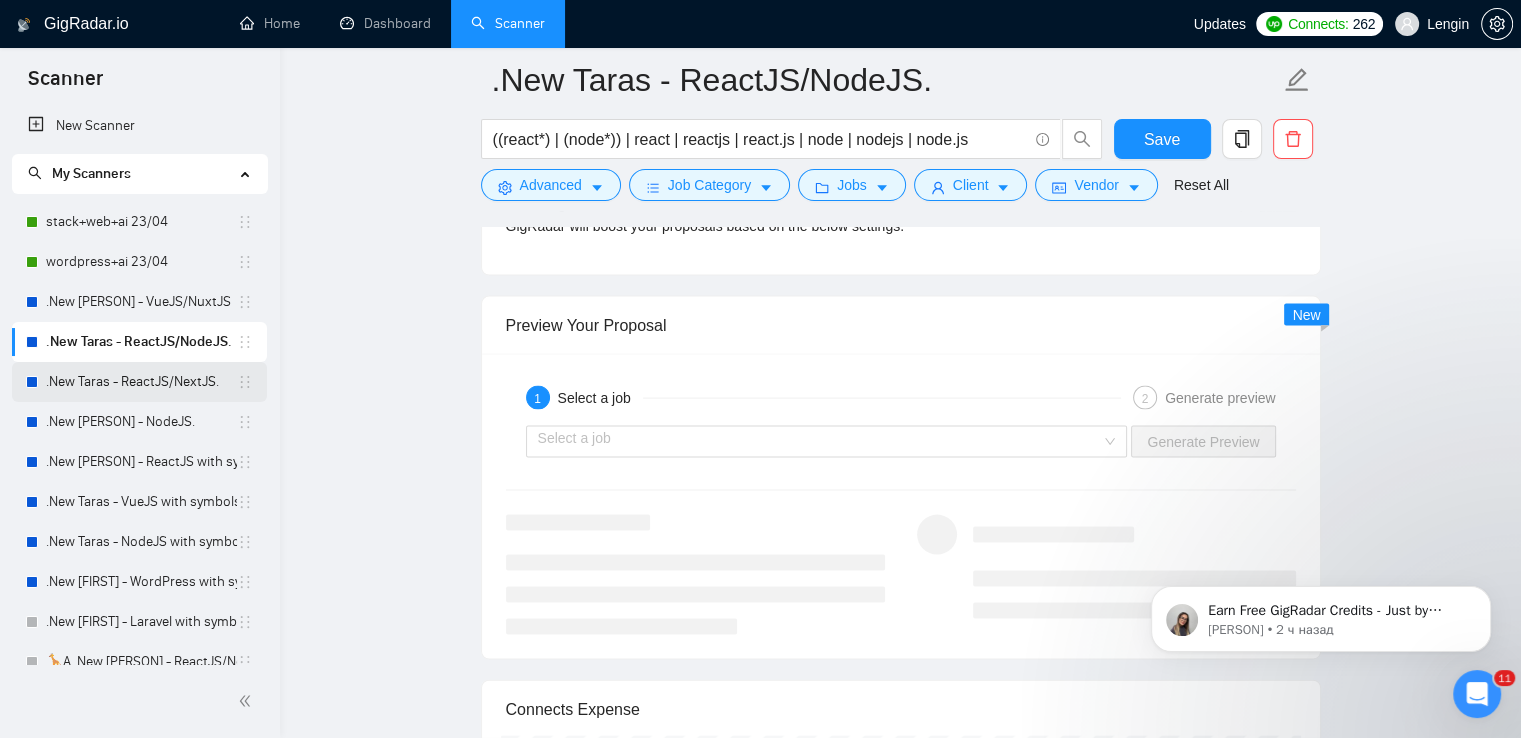 click on ".New Taras - ReactJS/NextJS." at bounding box center [141, 382] 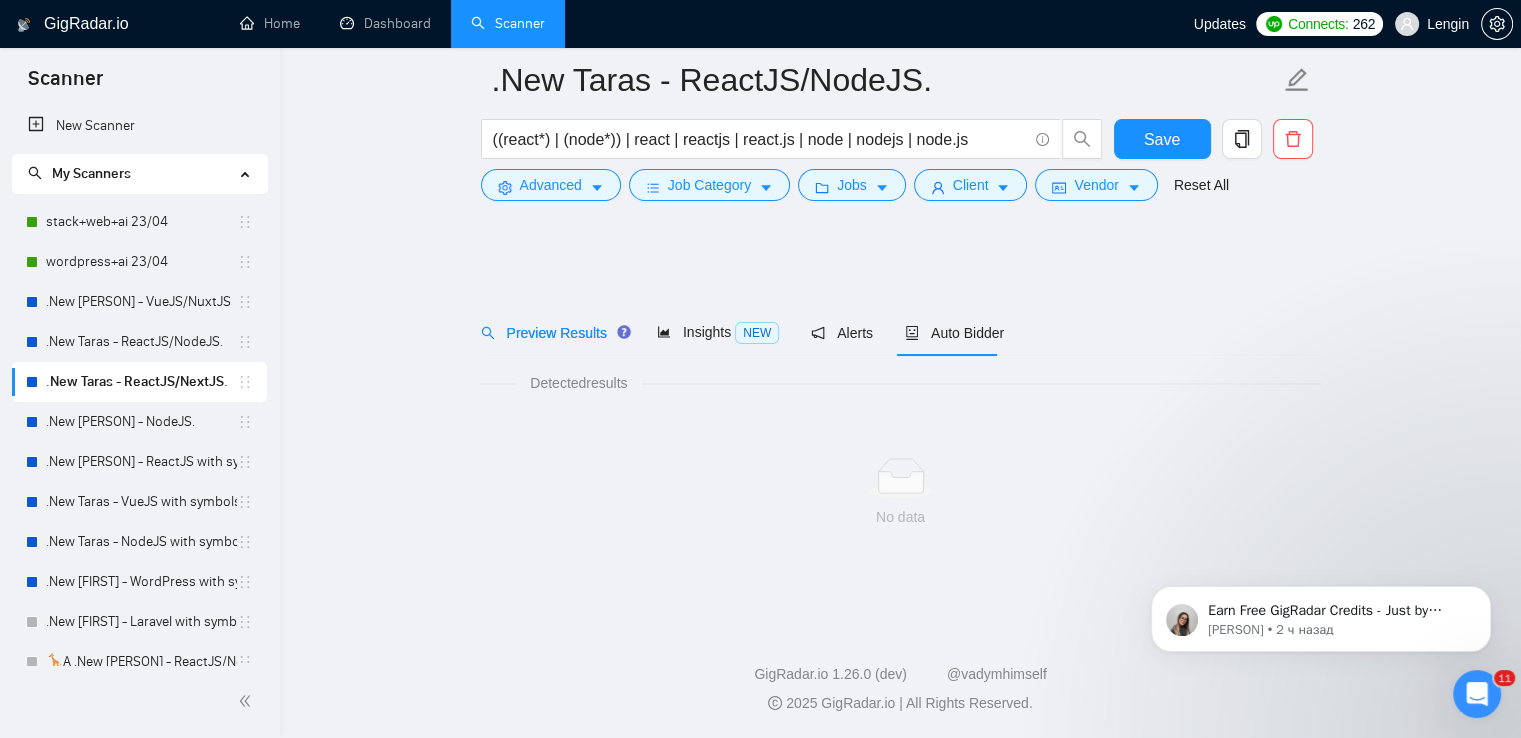 scroll, scrollTop: 0, scrollLeft: 0, axis: both 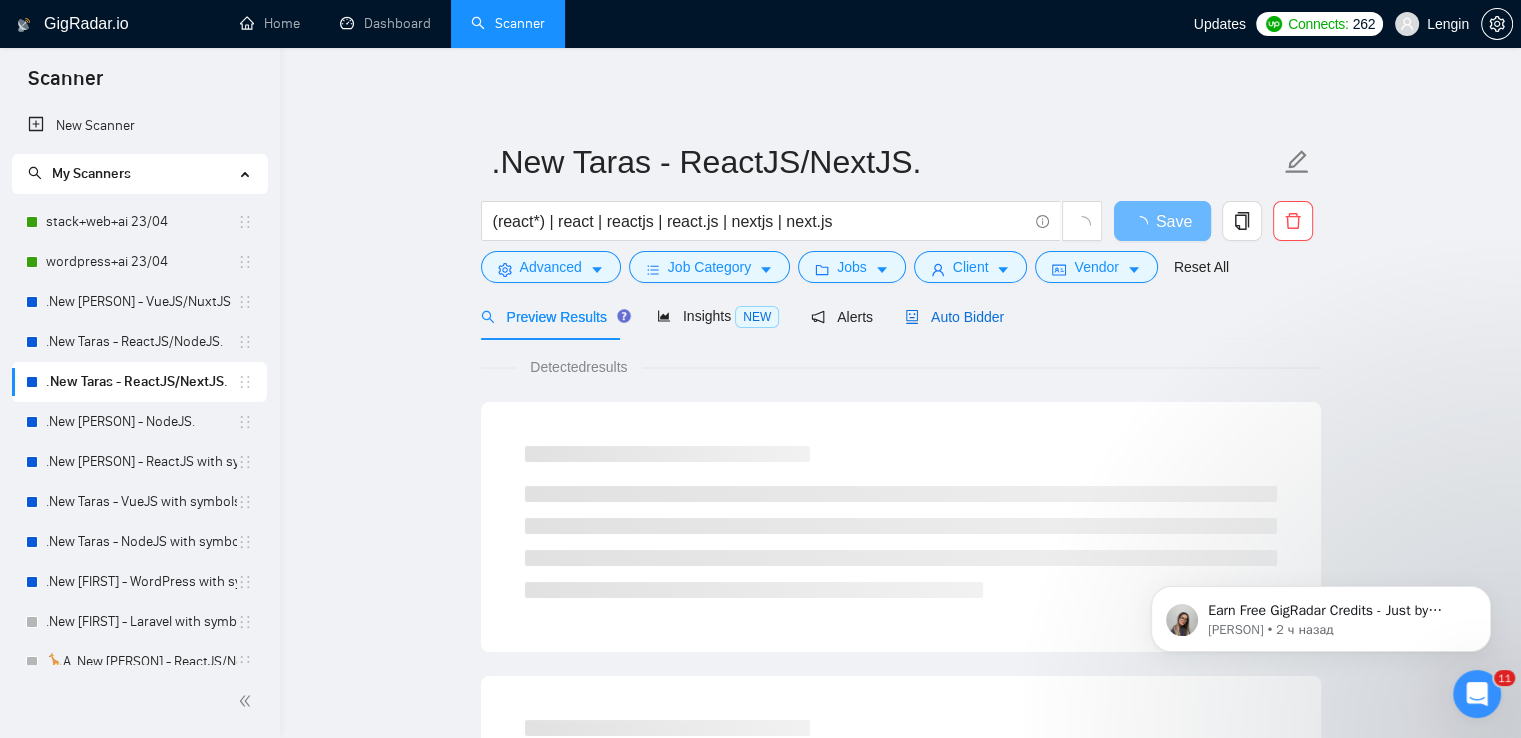click on "Auto Bidder" at bounding box center (954, 317) 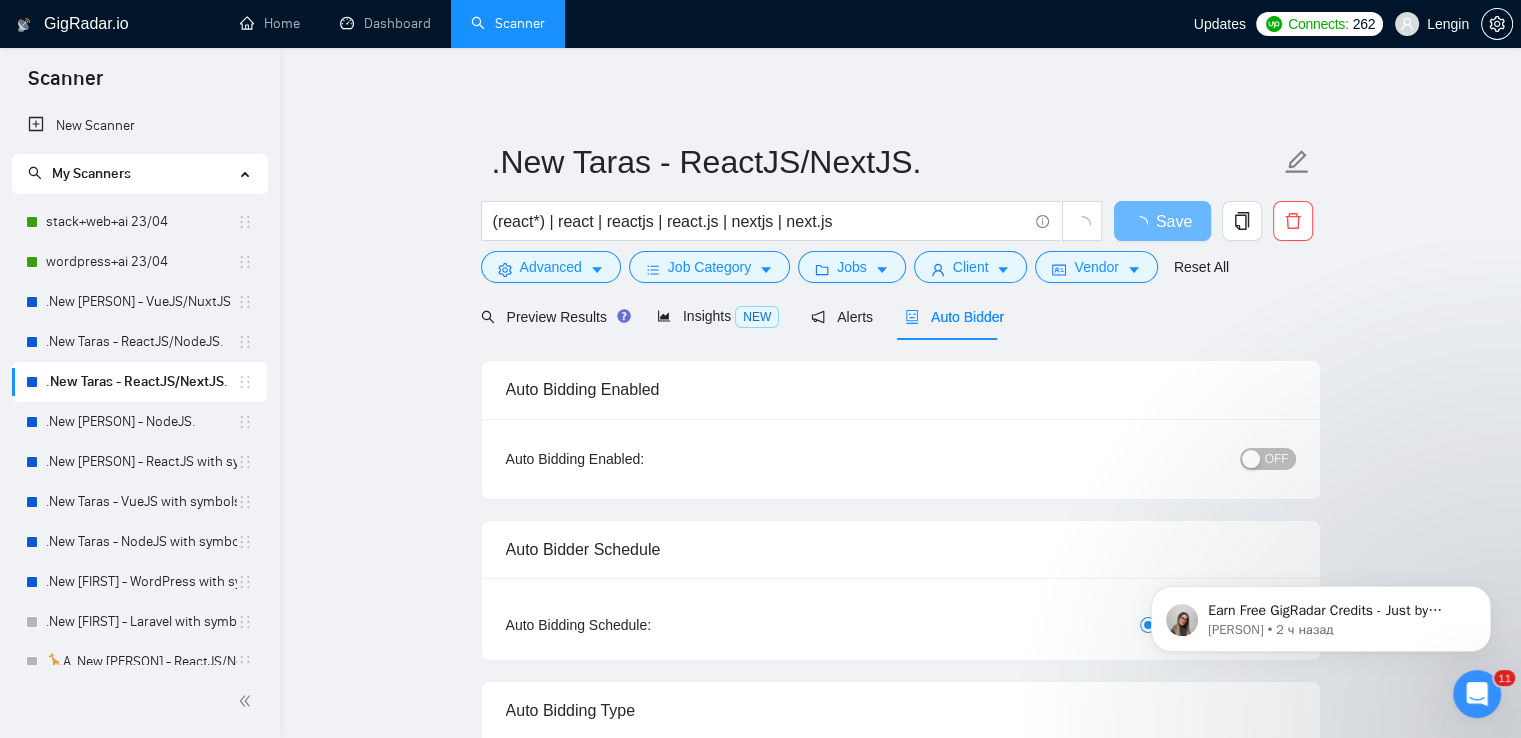 type 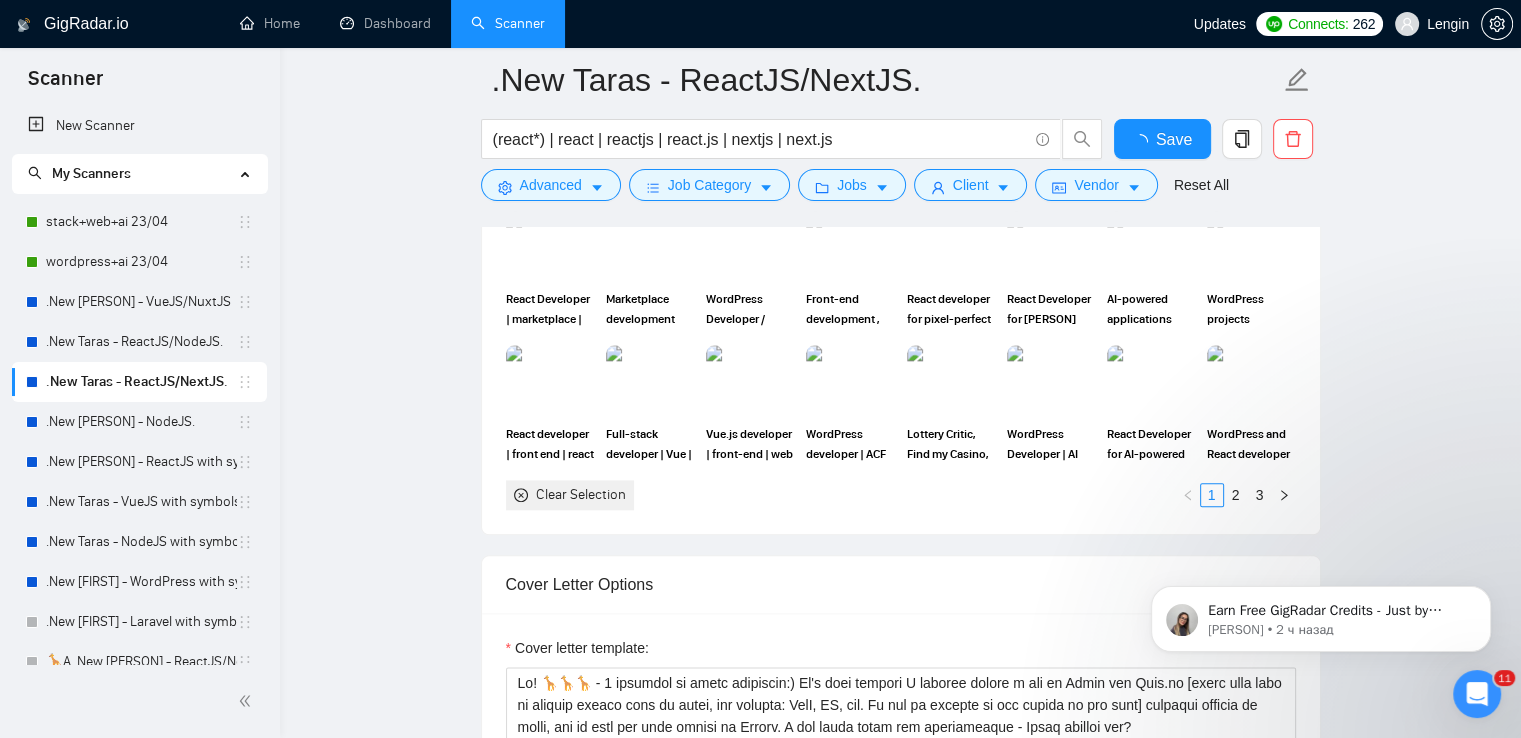 type 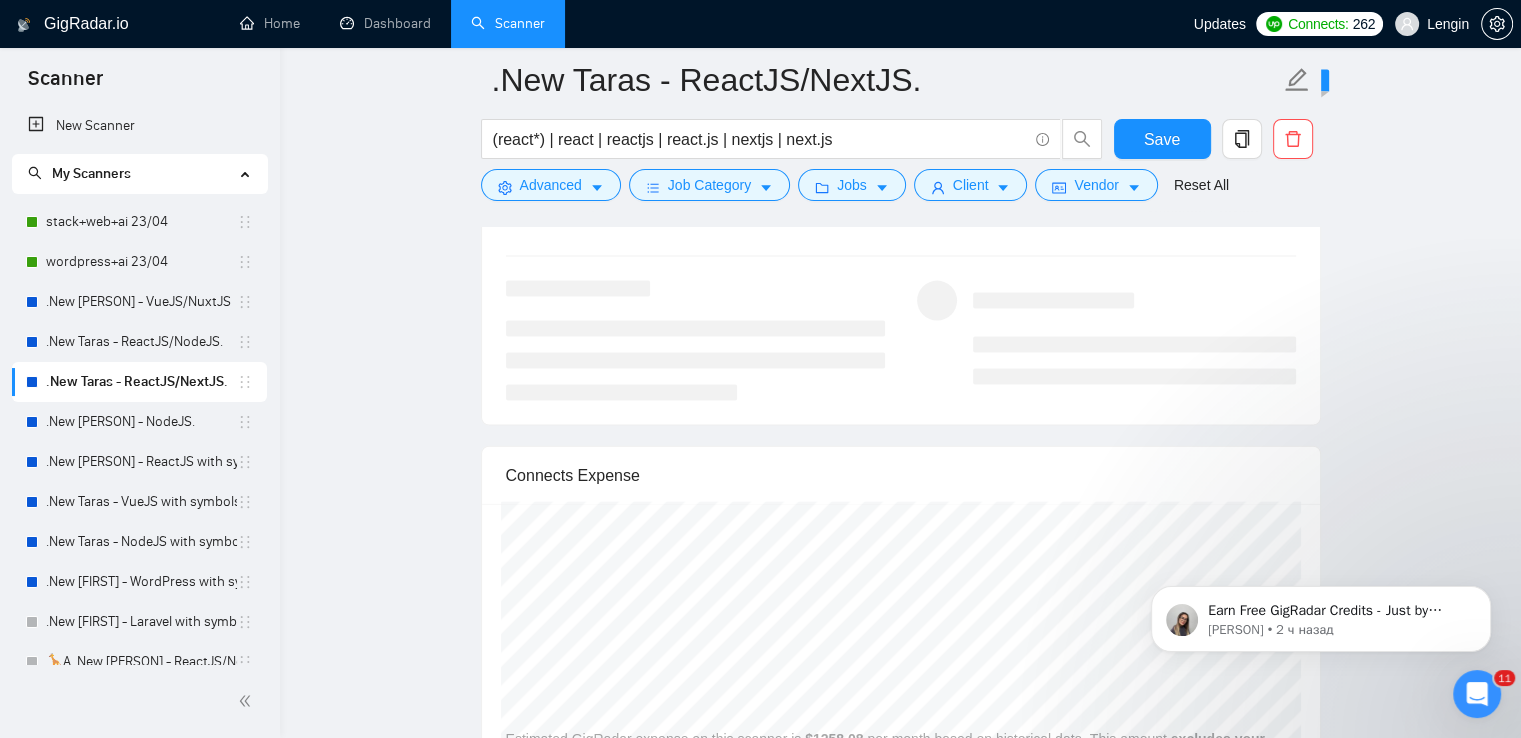 scroll, scrollTop: 4132, scrollLeft: 0, axis: vertical 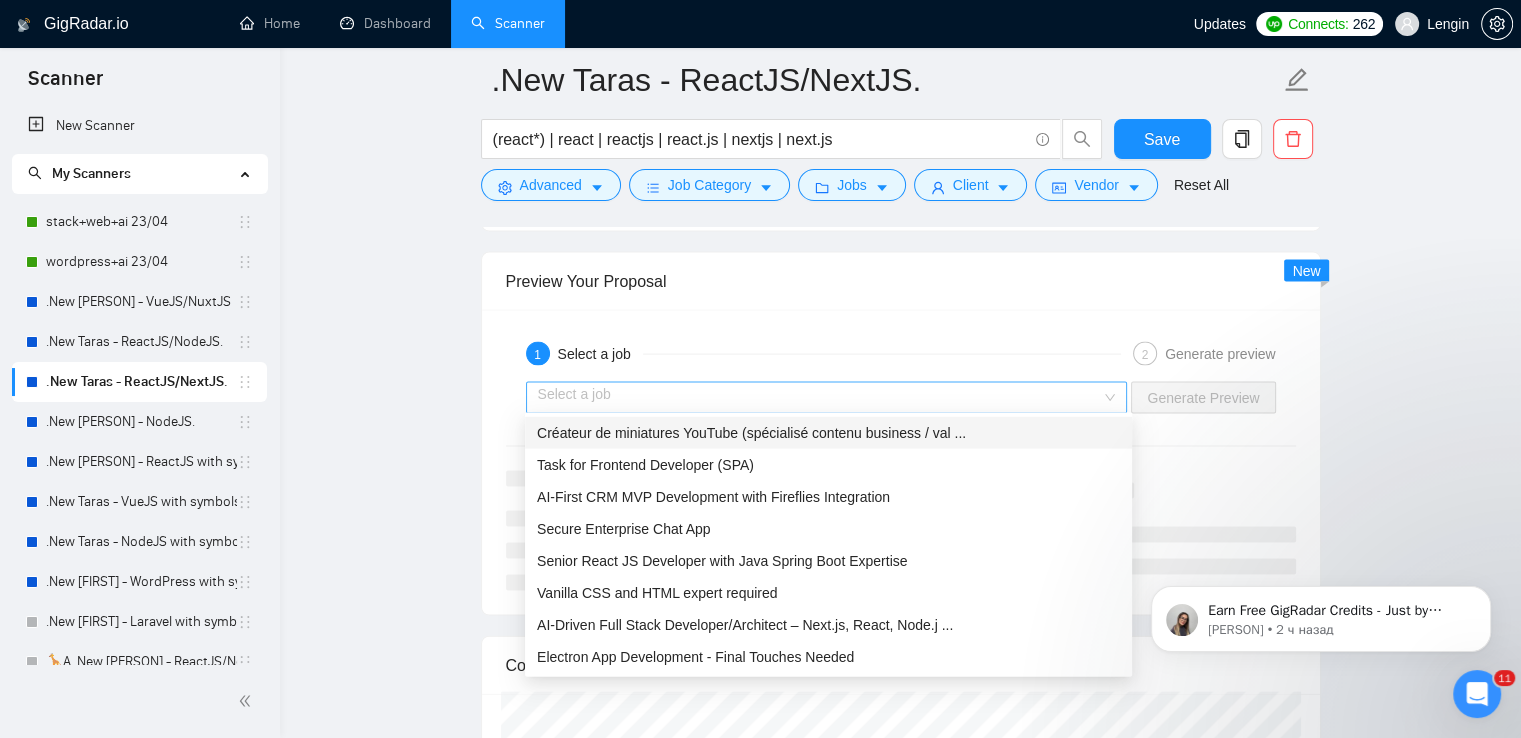 click on "Select a job" at bounding box center [827, 398] 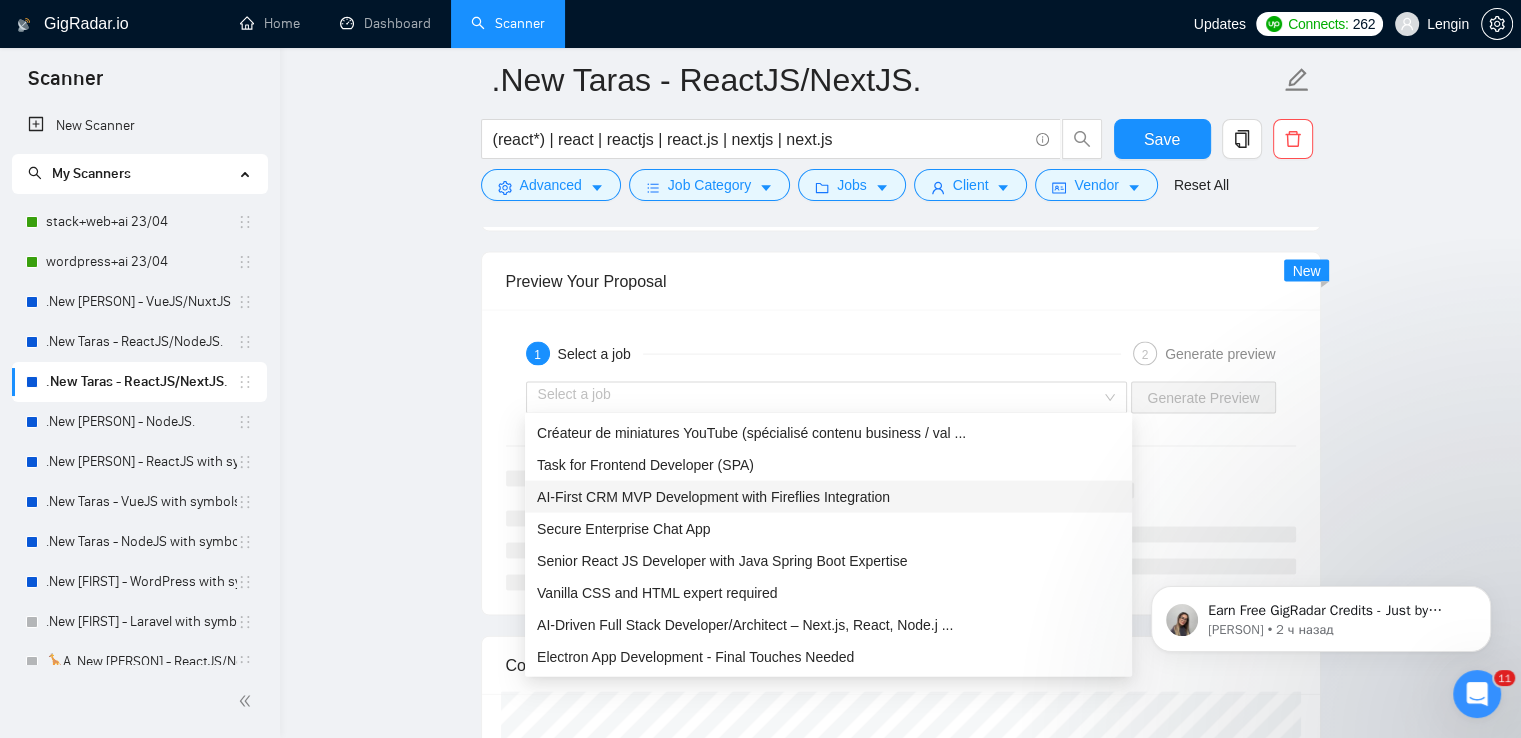 click on ".New [PERSON] - ReactJS/NextJS. (react*) | react | reactjs | react.js | nextjs | next.js Save Advanced   Job Category   Jobs   Client   Vendor   Reset All Preview Results Insights NEW Alerts Auto Bidder Auto Bidding Enabled Auto Bidding Enabled: OFF Auto Bidder Schedule Auto Bidding Type: Automated (recommended) Semi-automated Auto Bidding Schedule: 24/7 Custom Custom Auto Bidder Schedule Repeat every week on Monday Tuesday Wednesday Thursday Friday Saturday Sunday Active Hours ( Europe/Kiev ): From: 00:00 To: 08:00 ( 8  hours) Europe/Kiev Your scanner detects  1258  jobs per month. For your own safety, you cannot schedule Auto Bidding if your scanner detects more than 300 jobs per month. Please change your scanner filters to be more specific.  How to segment the scanners Auto Bidding Type Select your bidding algorithm: Choose the algorithm for you bidding. The price per proposal does not include your connects expenditure. Template Bidder 0.50  credits / proposal Sardor AI 🤖 1.00  credits / proposal 👑" at bounding box center [900, -962] 